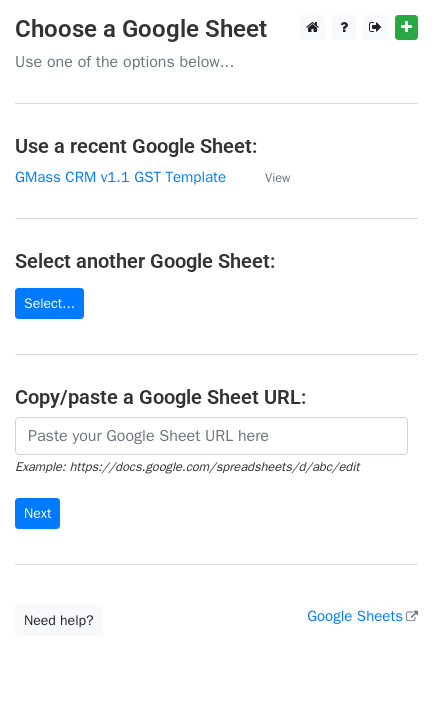 scroll, scrollTop: 0, scrollLeft: 0, axis: both 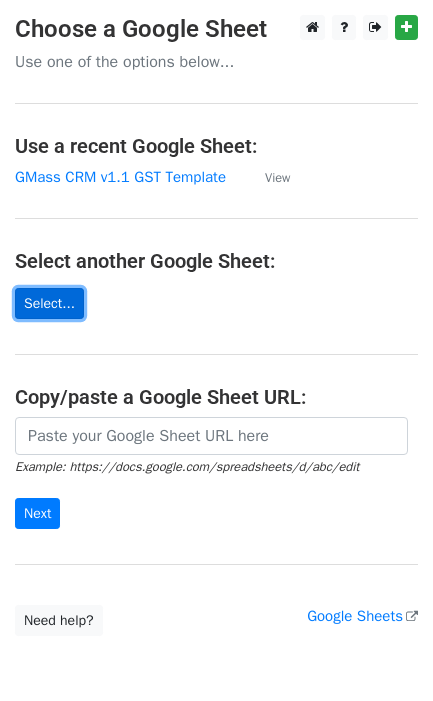 click on "Select..." at bounding box center [49, 303] 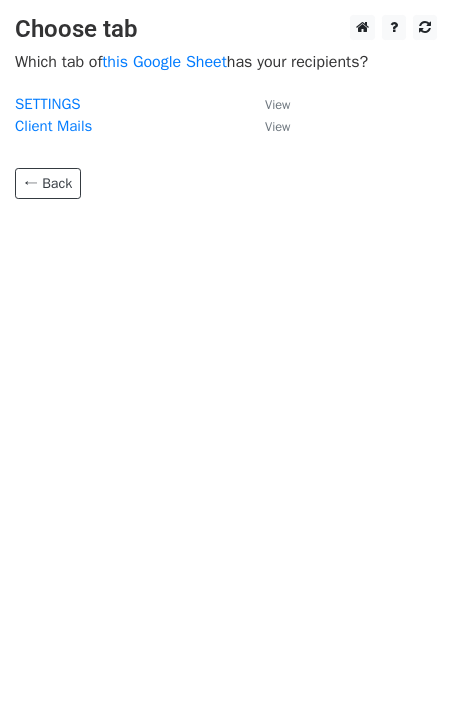 scroll, scrollTop: 0, scrollLeft: 0, axis: both 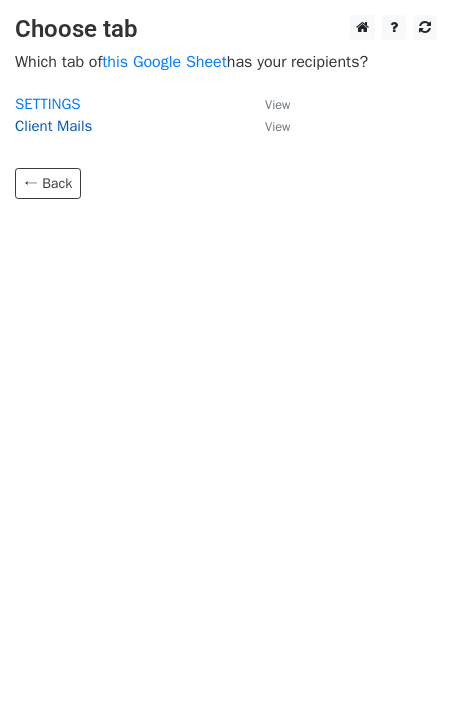 click on "Client Mails" at bounding box center [53, 126] 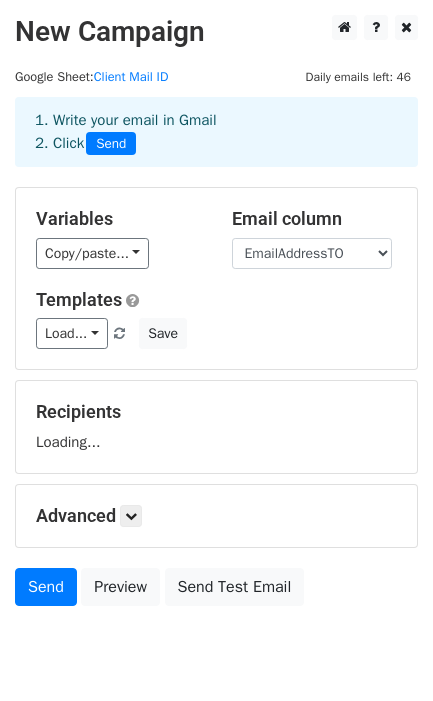 scroll, scrollTop: 0, scrollLeft: 0, axis: both 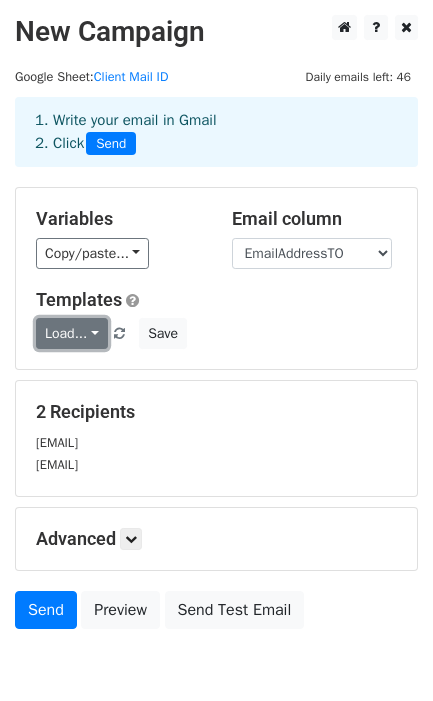 click on "Load..." at bounding box center [72, 333] 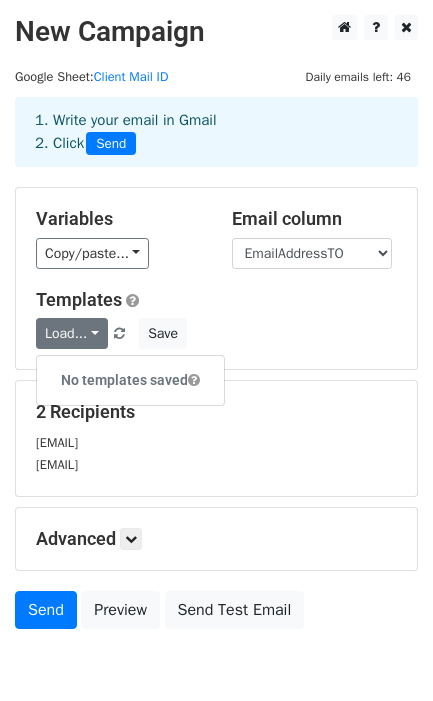 click on "Load...
No templates saved
Save" at bounding box center (216, 333) 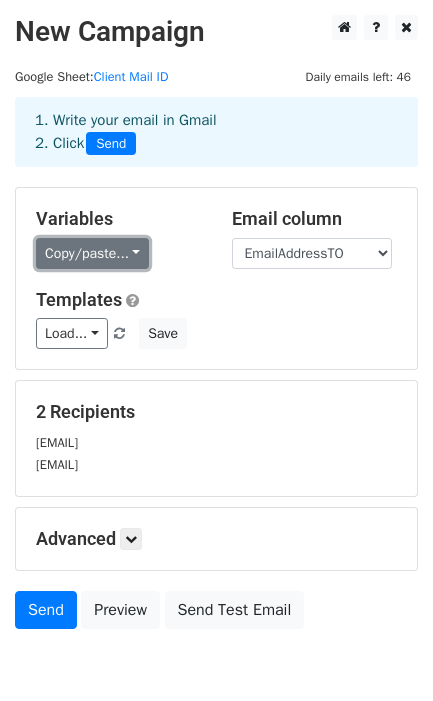click on "Copy/paste..." at bounding box center (92, 253) 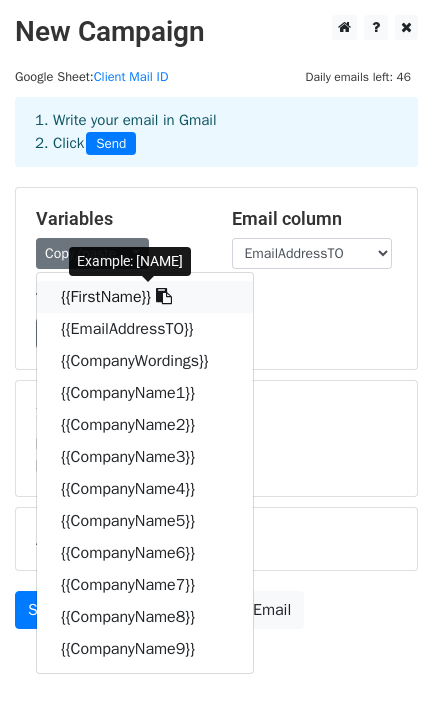 click on "{{FirstName}}" at bounding box center (145, 297) 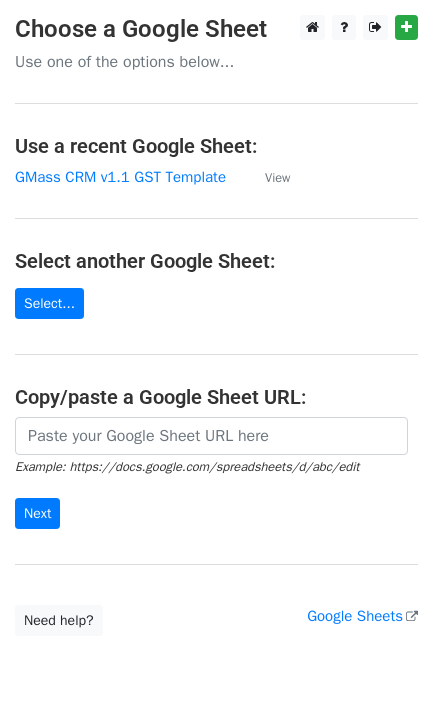 scroll, scrollTop: 0, scrollLeft: 0, axis: both 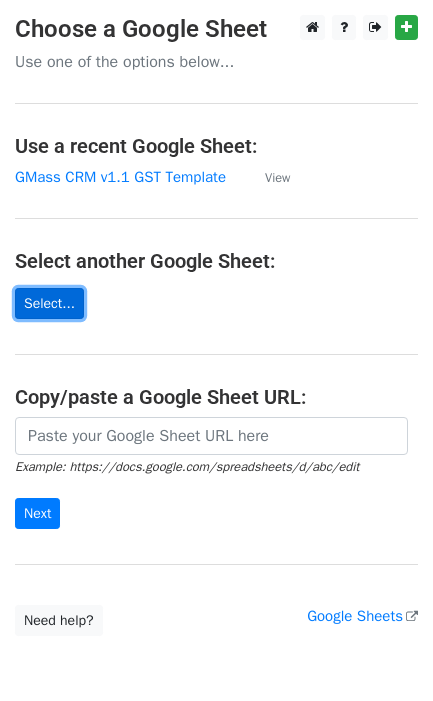 click on "Select..." at bounding box center [49, 303] 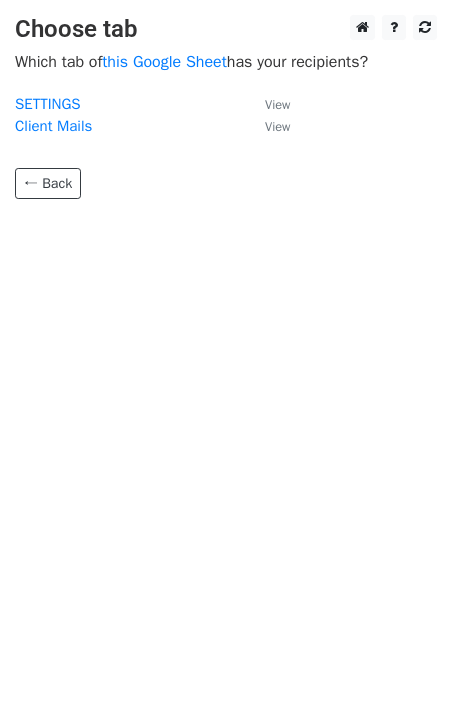 scroll, scrollTop: 0, scrollLeft: 0, axis: both 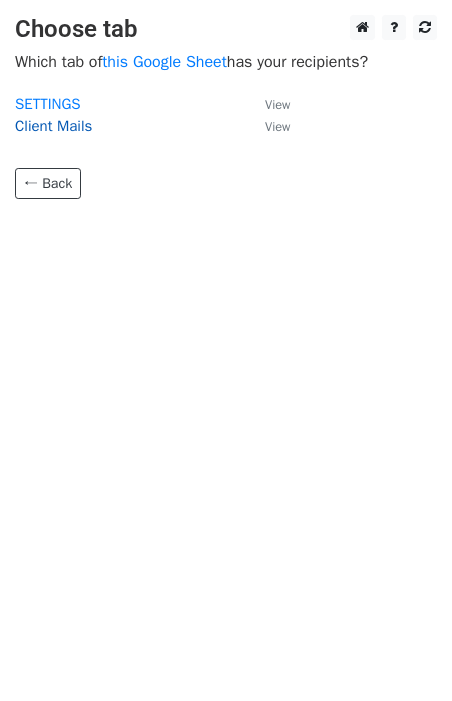 click on "Client Mails" at bounding box center [53, 126] 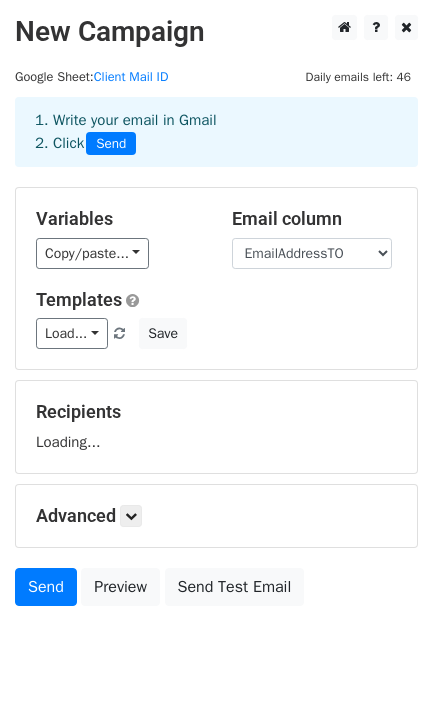 scroll, scrollTop: 0, scrollLeft: 0, axis: both 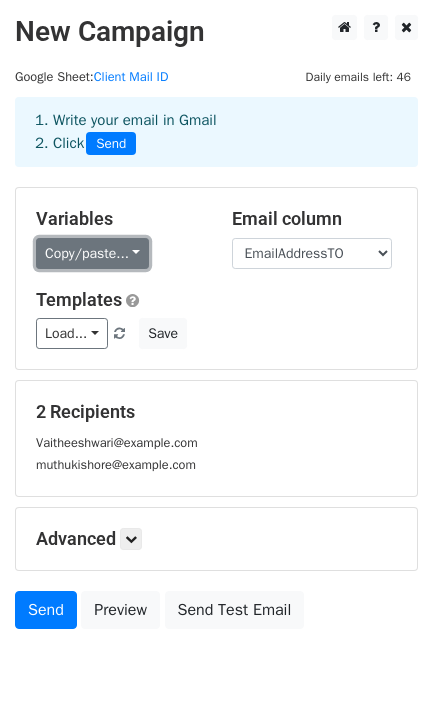 click on "Copy/paste..." at bounding box center [92, 253] 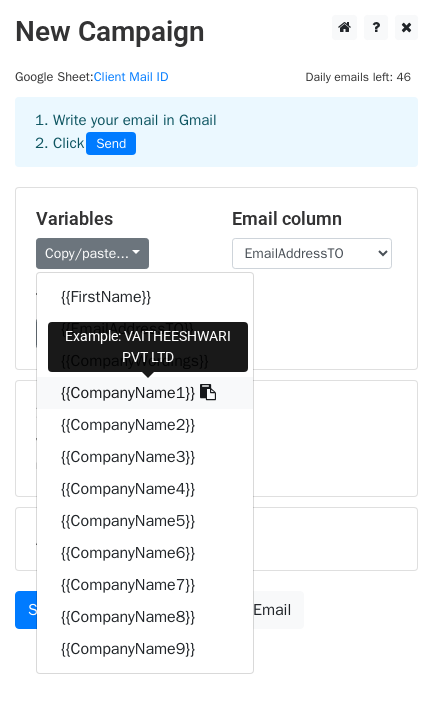 click on "{{CompanyName1}}" at bounding box center [145, 393] 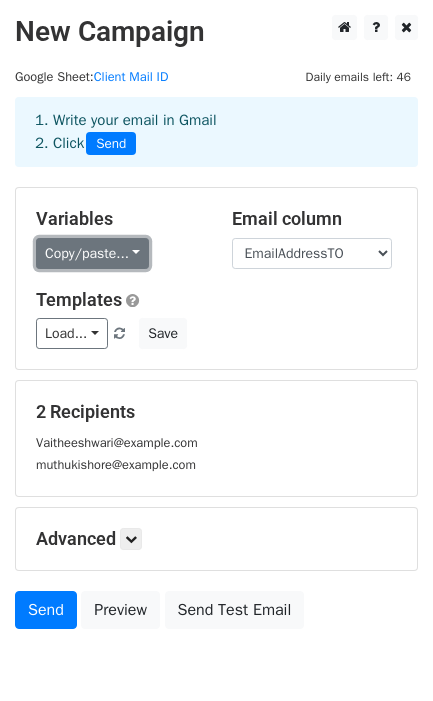 click on "Copy/paste..." at bounding box center [92, 253] 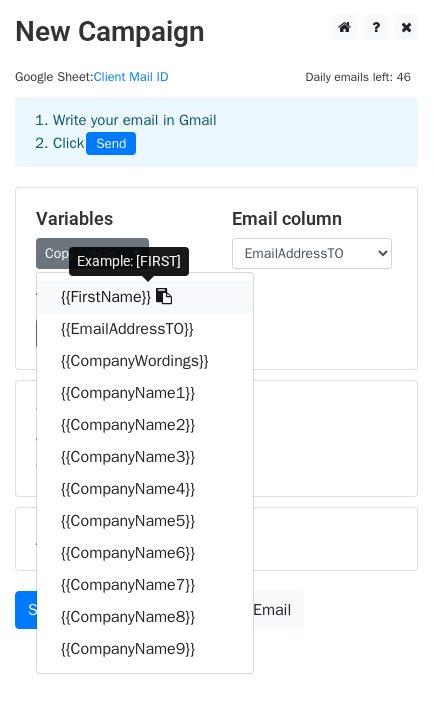 click on "{{FirstName}}" at bounding box center (145, 297) 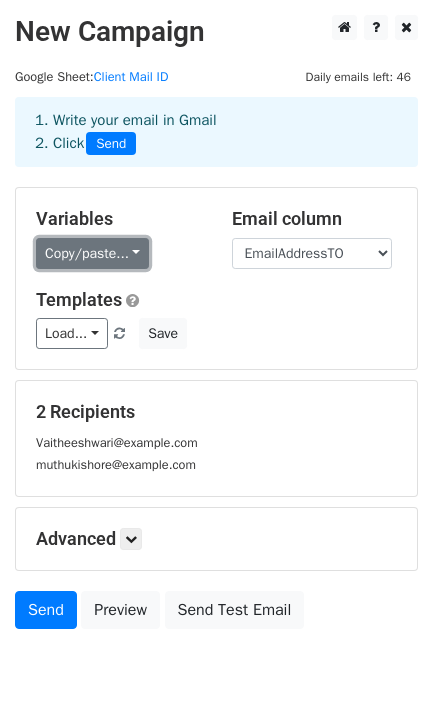 click on "Copy/paste..." at bounding box center (92, 253) 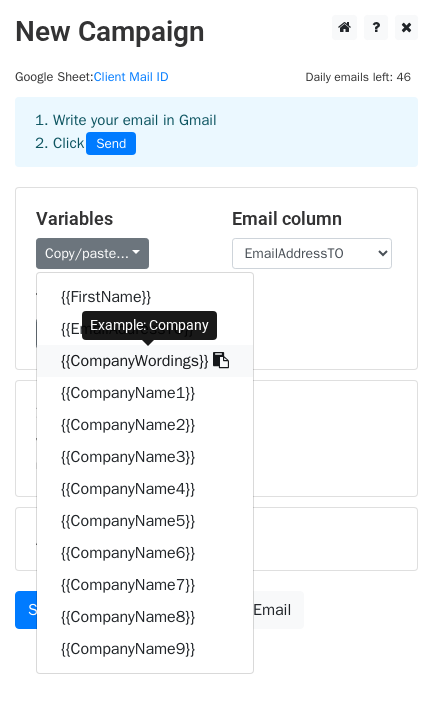 click on "{{CompanyWordings}}" at bounding box center [145, 361] 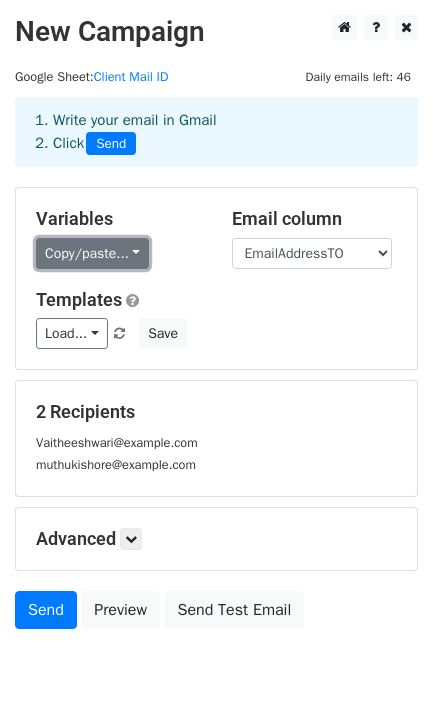 click on "Copy/paste..." at bounding box center [92, 253] 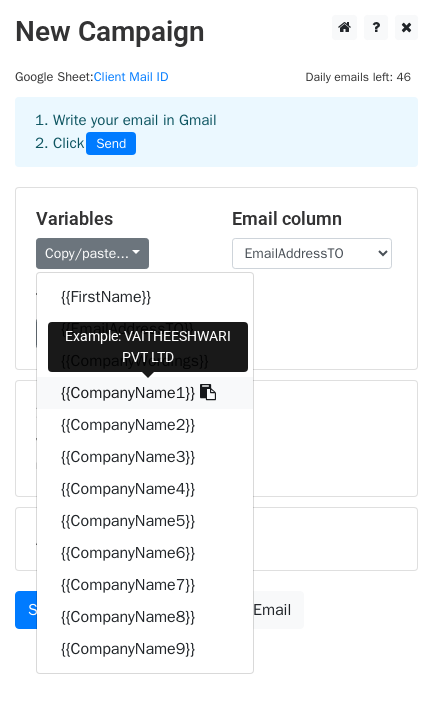 click on "{{CompanyName1}}" at bounding box center [145, 393] 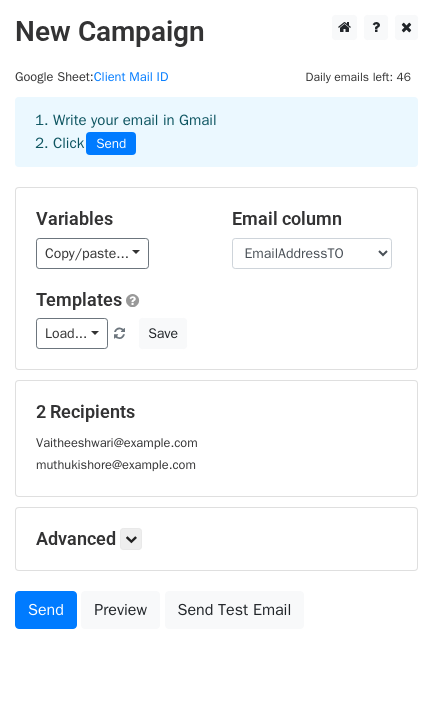 click on "[EMAIL]" at bounding box center [116, 465] 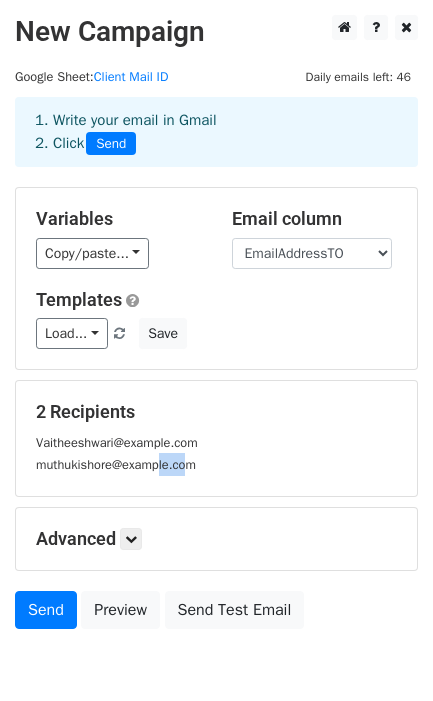 click on "[EMAIL]" at bounding box center (116, 465) 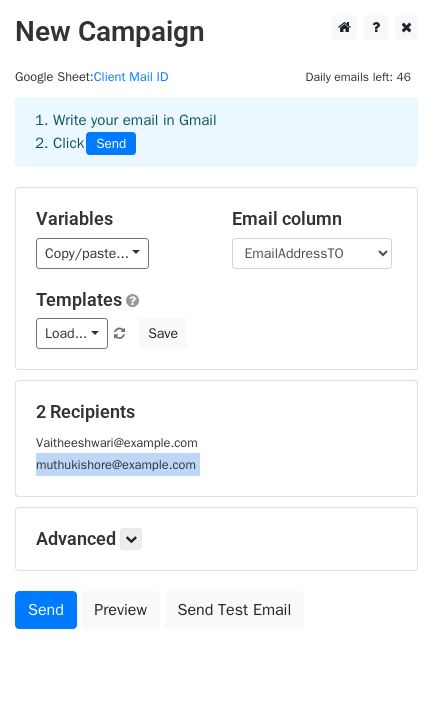 click on "[EMAIL]" at bounding box center (116, 465) 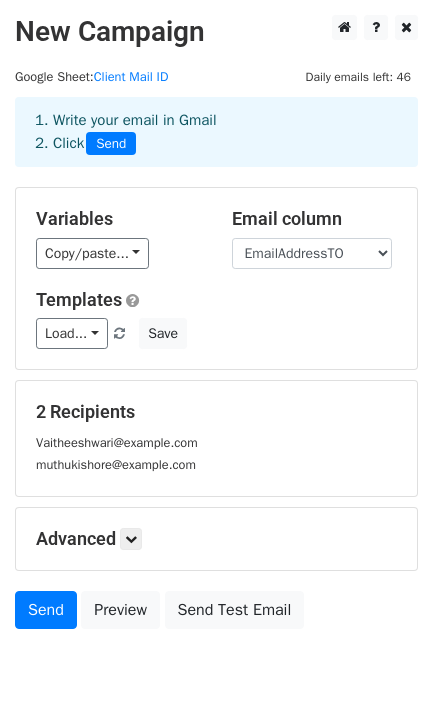 click on "[EMAIL]" at bounding box center (216, 464) 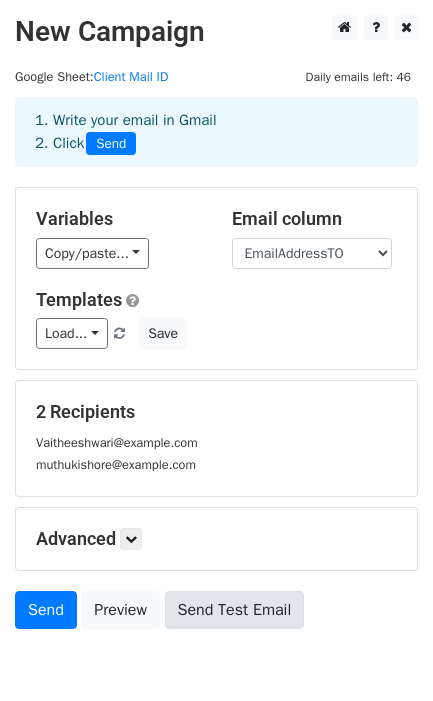 scroll, scrollTop: 102, scrollLeft: 0, axis: vertical 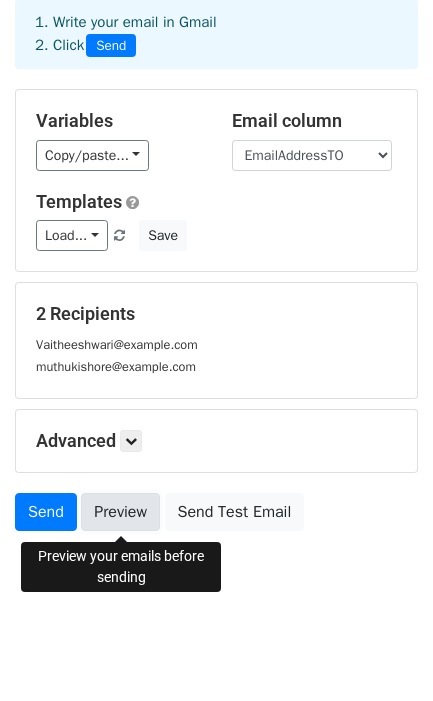 click on "Preview" at bounding box center [120, 512] 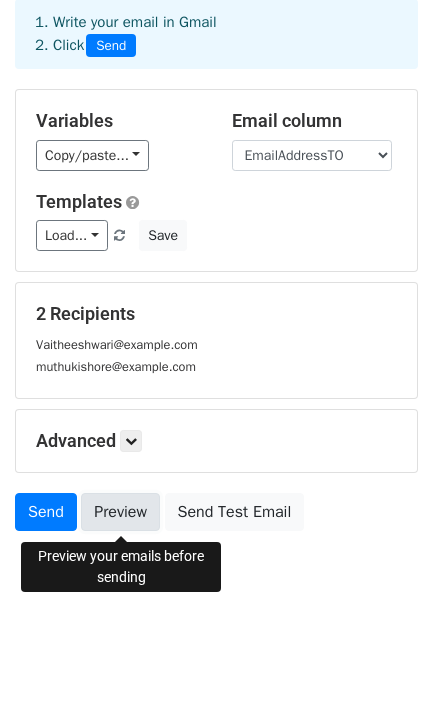 click on "Preview" at bounding box center (120, 512) 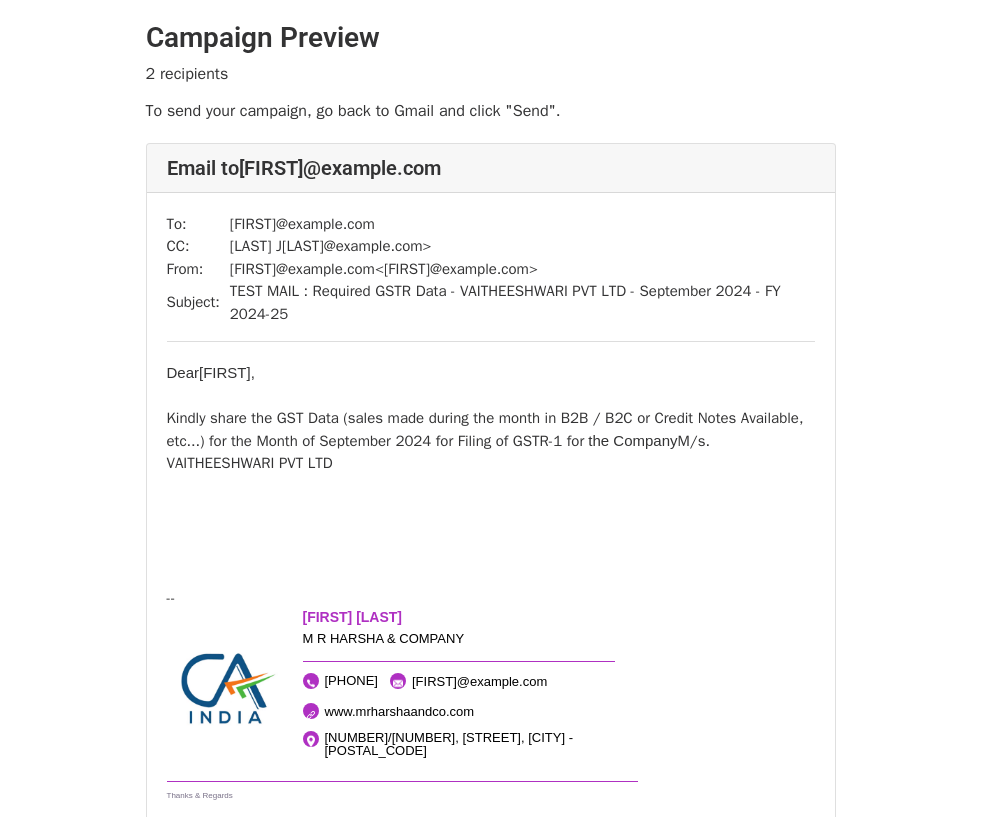 scroll, scrollTop: 0, scrollLeft: 0, axis: both 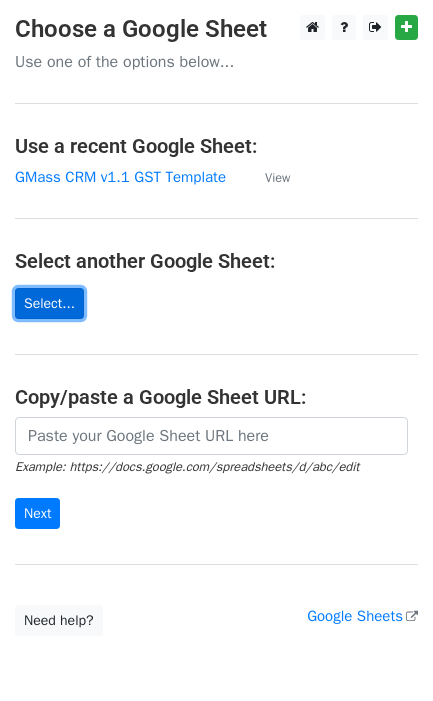 click on "Select..." at bounding box center (49, 303) 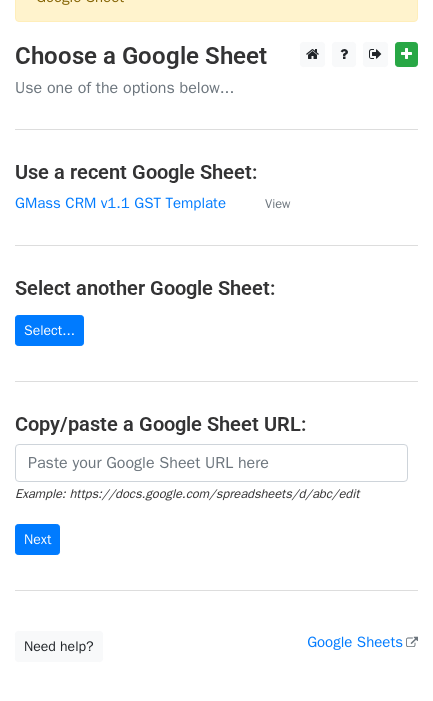 scroll, scrollTop: 0, scrollLeft: 0, axis: both 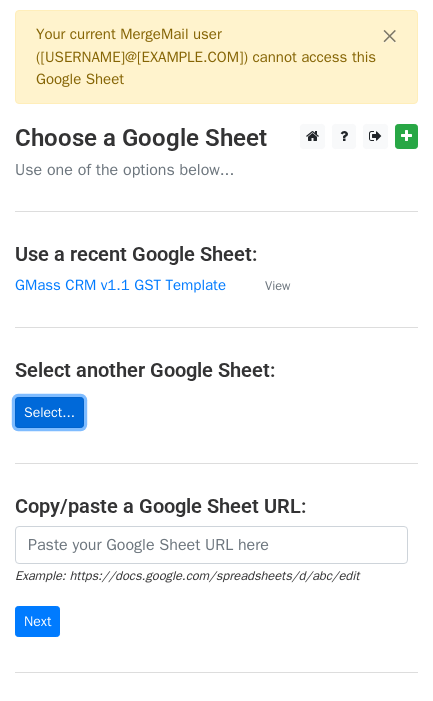 click on "Select..." at bounding box center [49, 412] 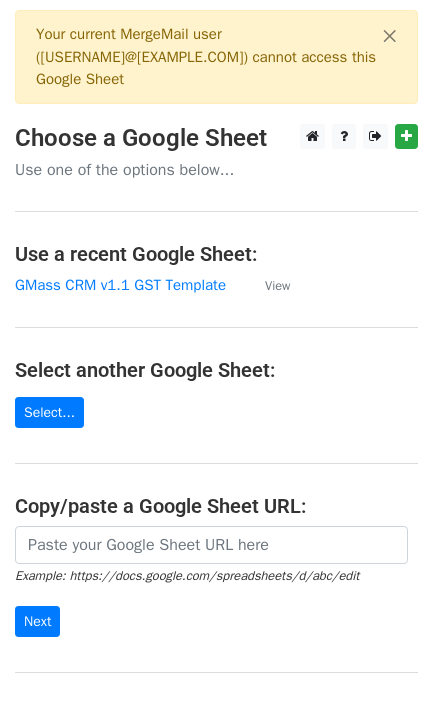 scroll, scrollTop: 0, scrollLeft: 0, axis: both 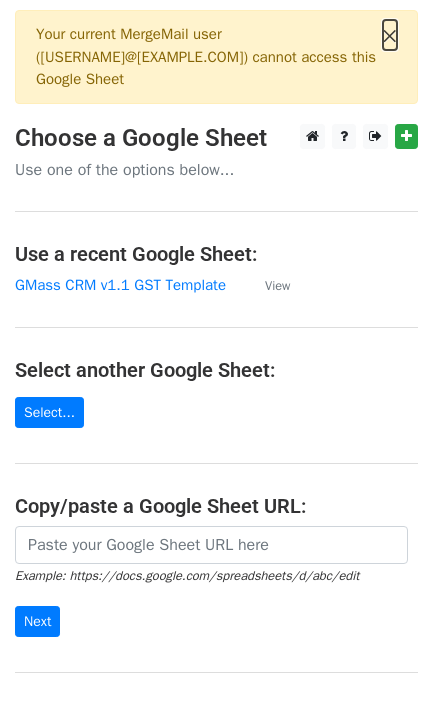 click on "×" at bounding box center (390, 35) 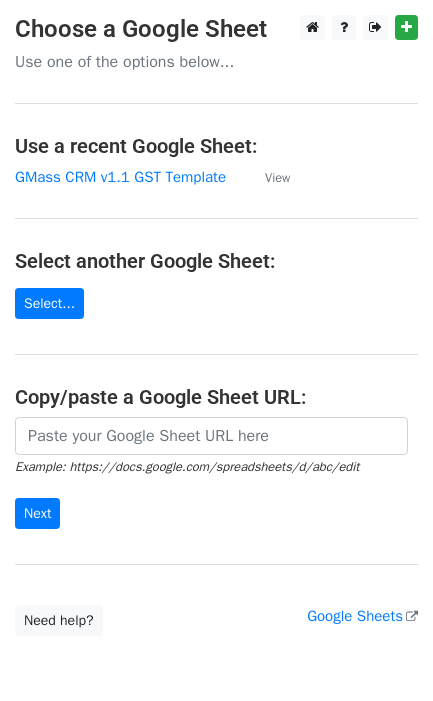 scroll, scrollTop: 0, scrollLeft: 0, axis: both 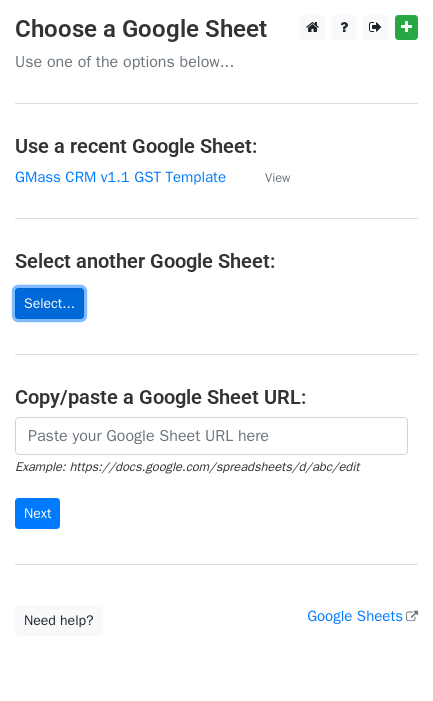click on "Select..." at bounding box center (49, 303) 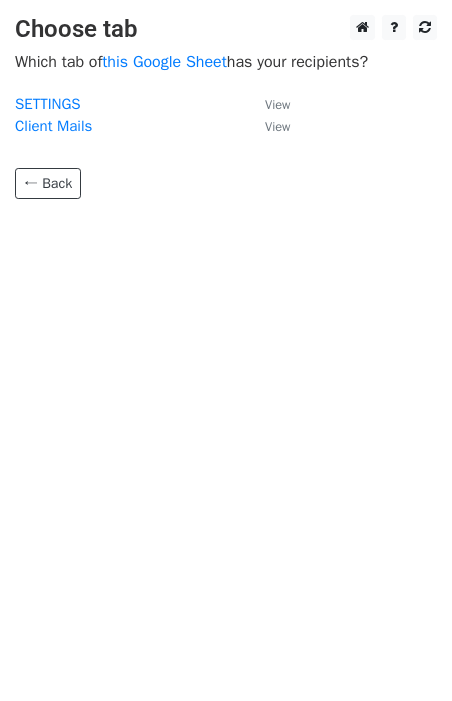 scroll, scrollTop: 0, scrollLeft: 0, axis: both 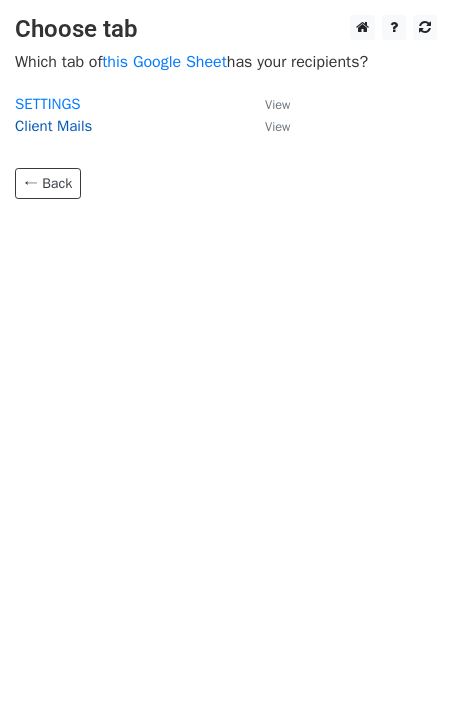 click on "Client Mails" at bounding box center [53, 126] 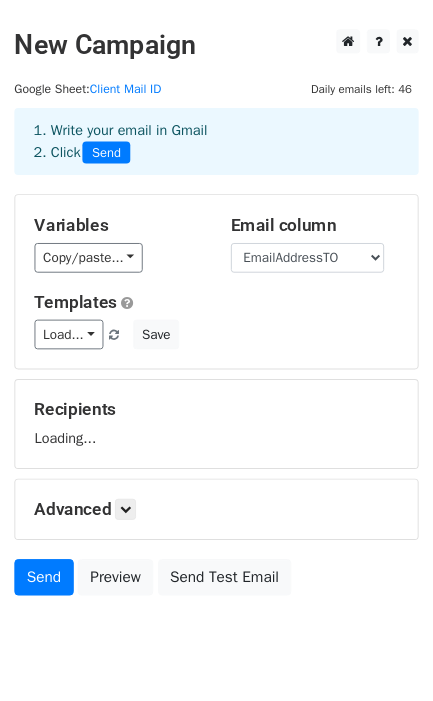 scroll, scrollTop: 0, scrollLeft: 0, axis: both 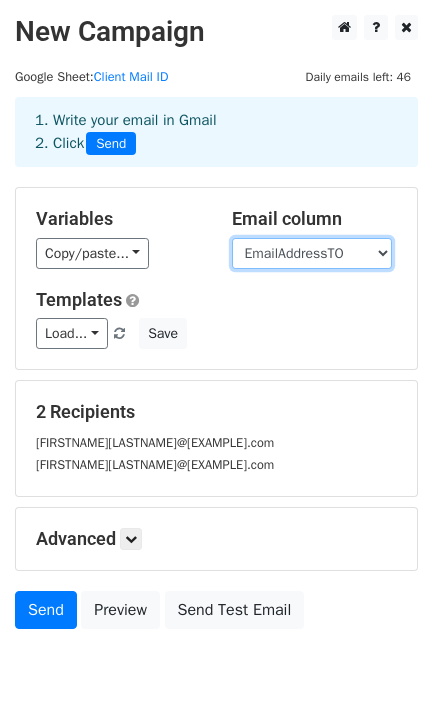 click on "FirstName
EmailAddressTO
CompanyWordings
CompanyName1
CompanyName2
CompanyName3
CompanyName4
CompanyName5
CompanyName6
CompanyName7
CompanyName8
CompanyName9" at bounding box center (312, 253) 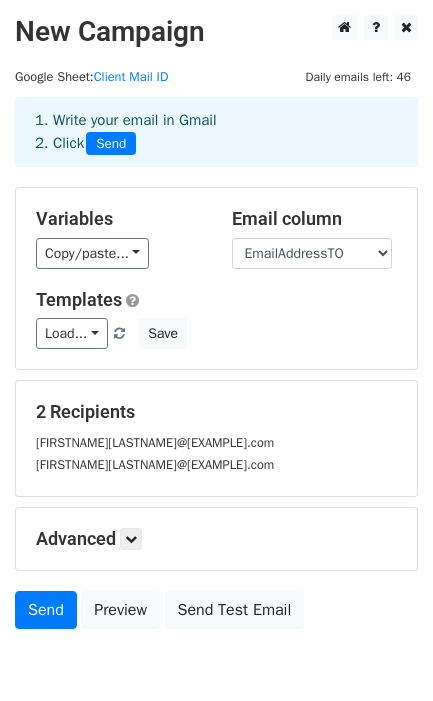 click on "Variables" at bounding box center (119, 219) 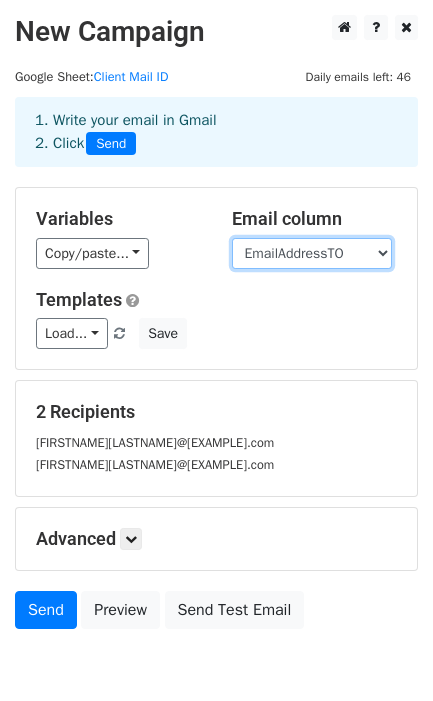 click on "FirstName
EmailAddressTO
CompanyWordings
CompanyName1
CompanyName2
CompanyName3
CompanyName4
CompanyName5
CompanyName6
CompanyName7
CompanyName8
CompanyName9" at bounding box center (312, 253) 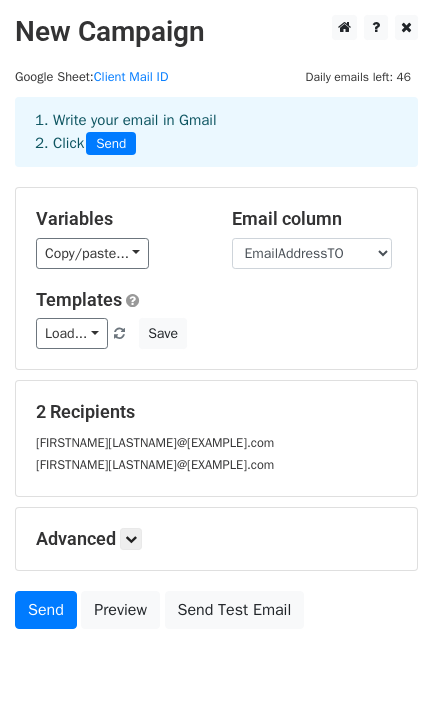 click on "Copy/paste...
{{FirstName}}
{{EmailAddressTO}}
{{CompanyWordings}}
{{CompanyName1}}
{{CompanyName2}}
{{CompanyName3}}
{{CompanyName4}}
{{CompanyName5}}
{{CompanyName6}}
{{CompanyName7}}
{{CompanyName8}}
{{CompanyName9}}" at bounding box center [119, 253] 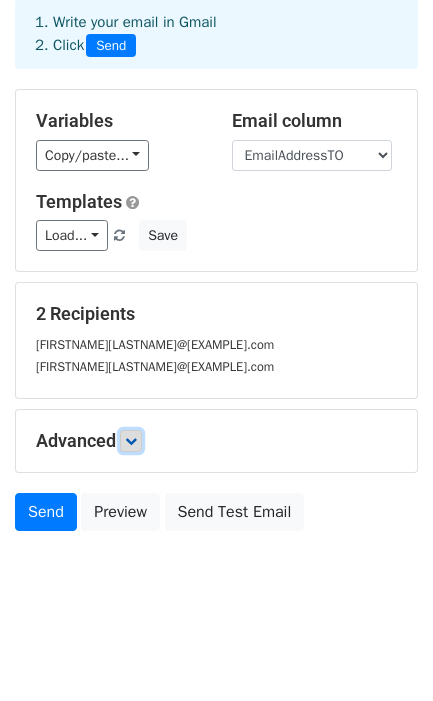 click at bounding box center [131, 441] 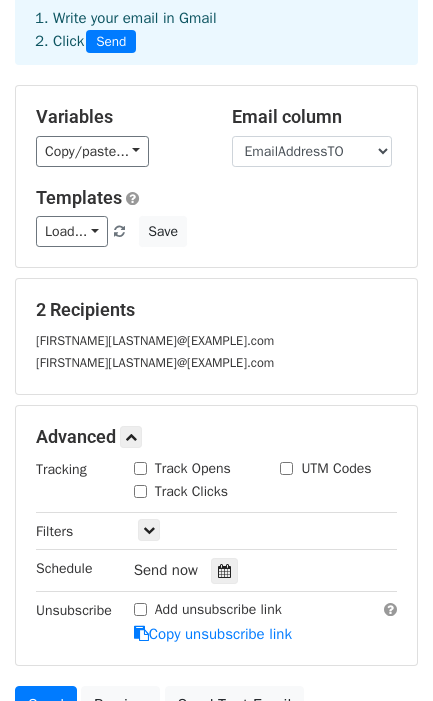 click on "Track Opens" at bounding box center [140, 468] 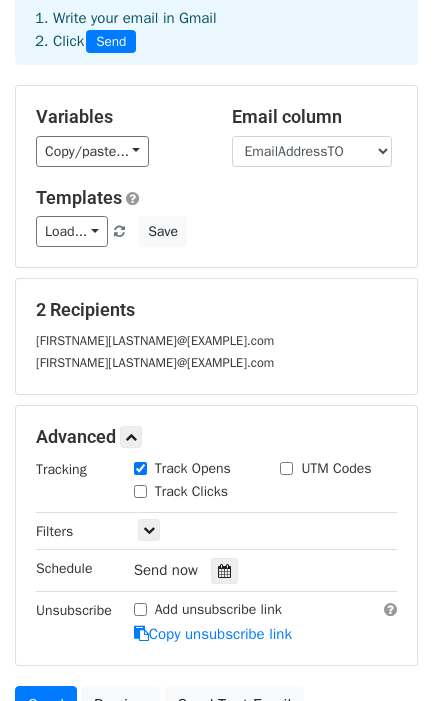 click on "Track Opens" at bounding box center [140, 468] 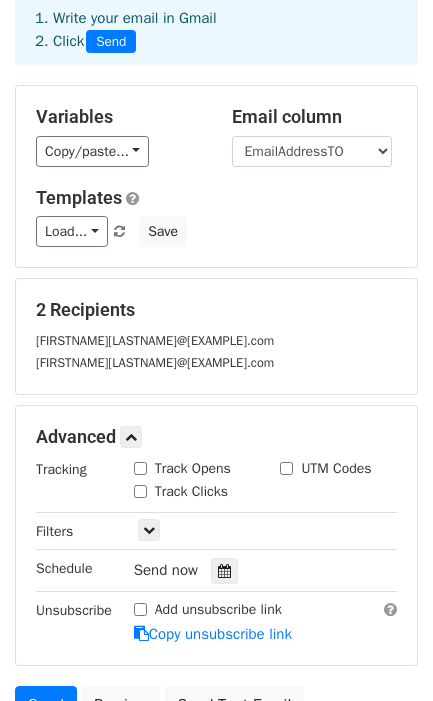 click on "Track Opens" at bounding box center (140, 468) 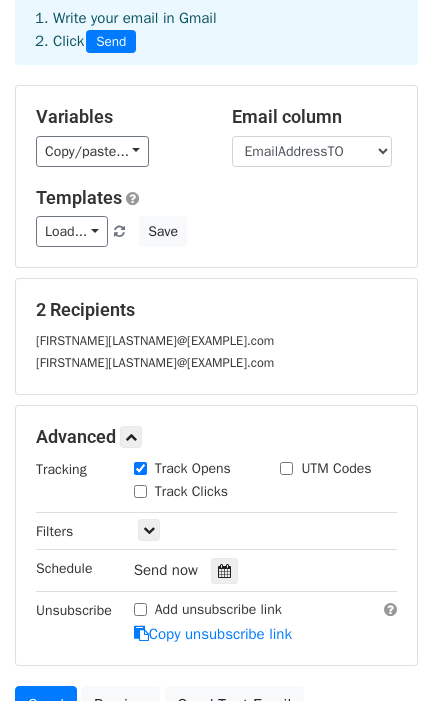 scroll, scrollTop: 227, scrollLeft: 0, axis: vertical 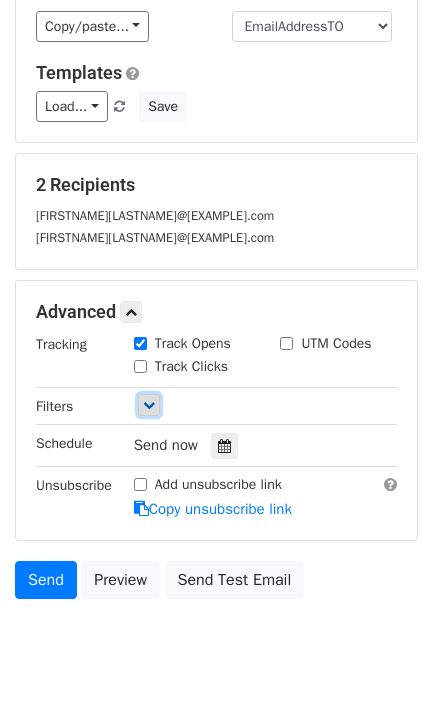 click at bounding box center [149, 405] 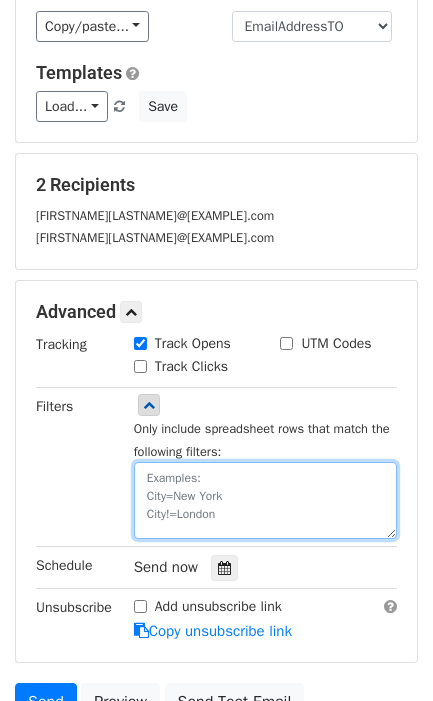 click at bounding box center [265, 500] 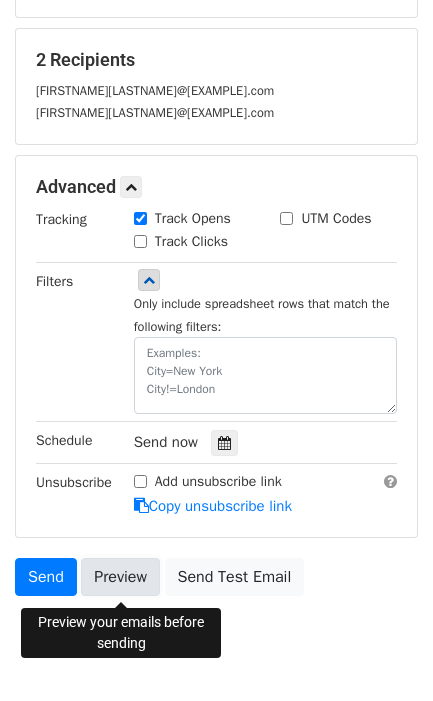 click on "Preview" at bounding box center [120, 577] 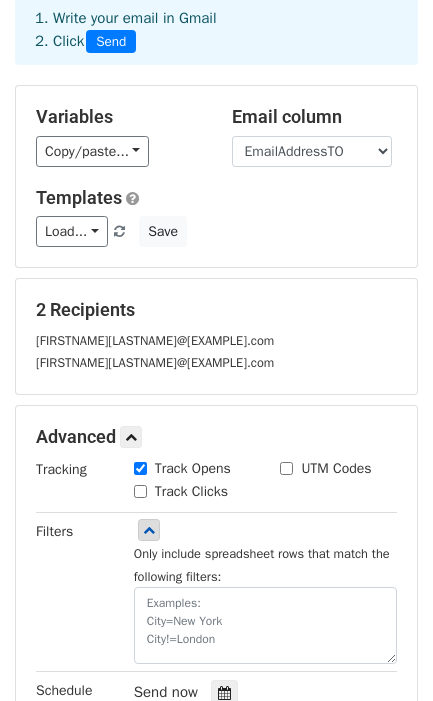scroll, scrollTop: 0, scrollLeft: 0, axis: both 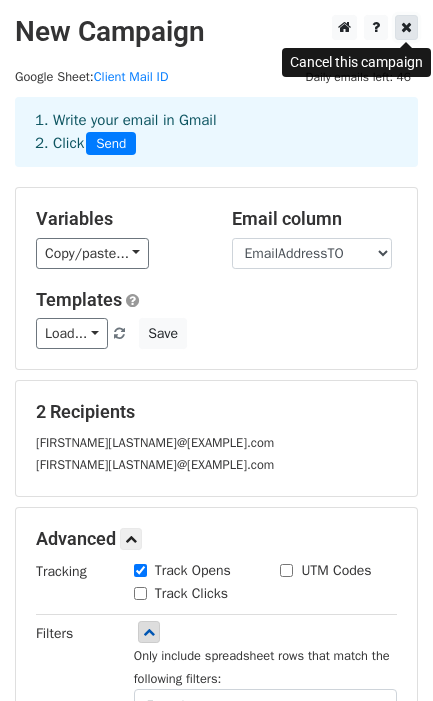 click at bounding box center [406, 27] 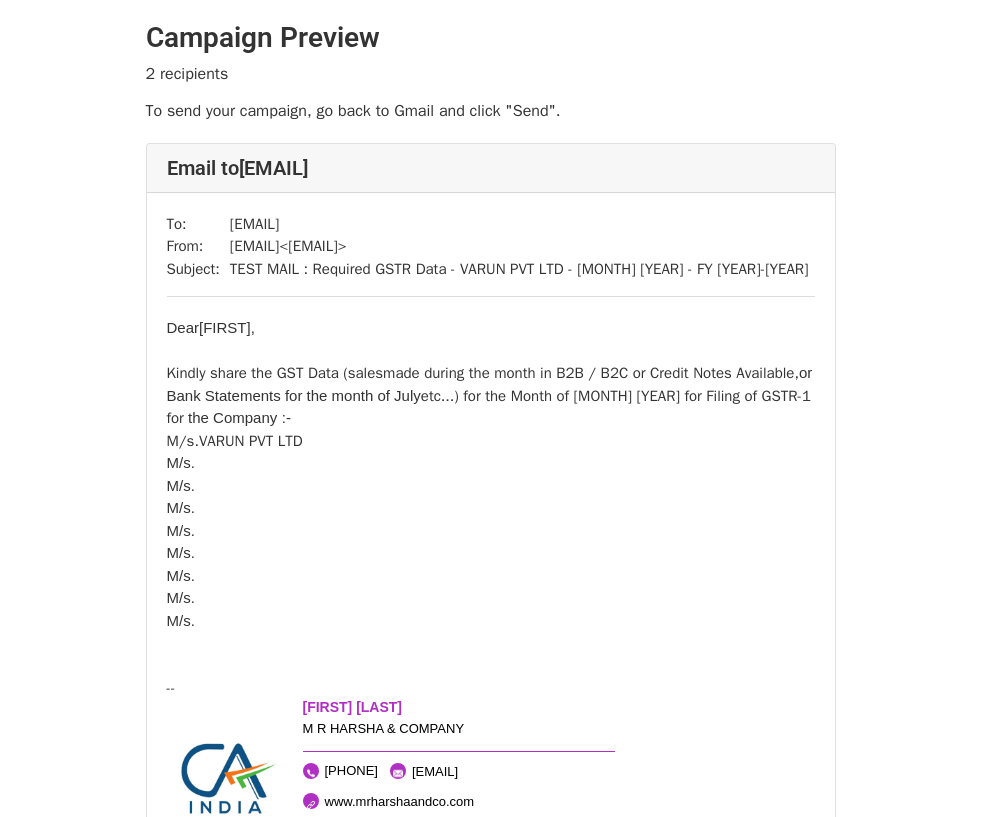 scroll, scrollTop: 0, scrollLeft: 0, axis: both 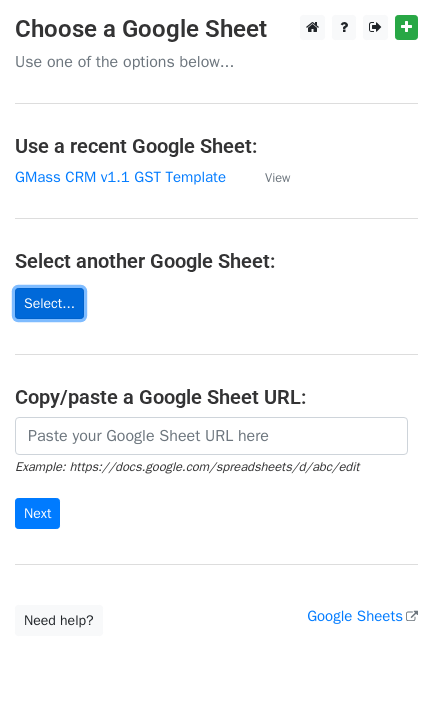 click on "Select..." at bounding box center (49, 303) 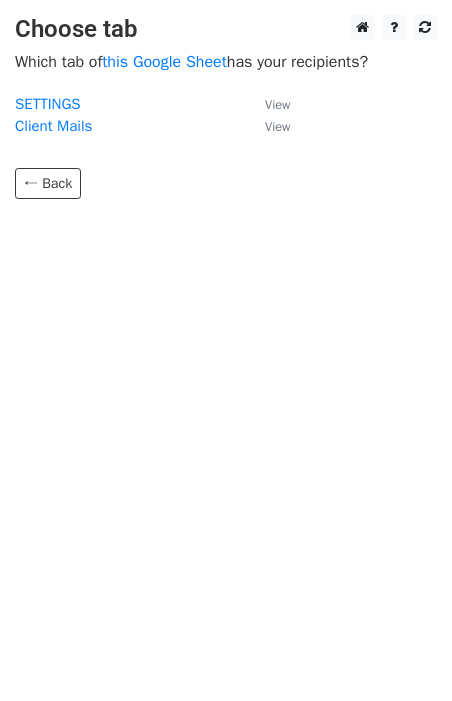 scroll, scrollTop: 0, scrollLeft: 0, axis: both 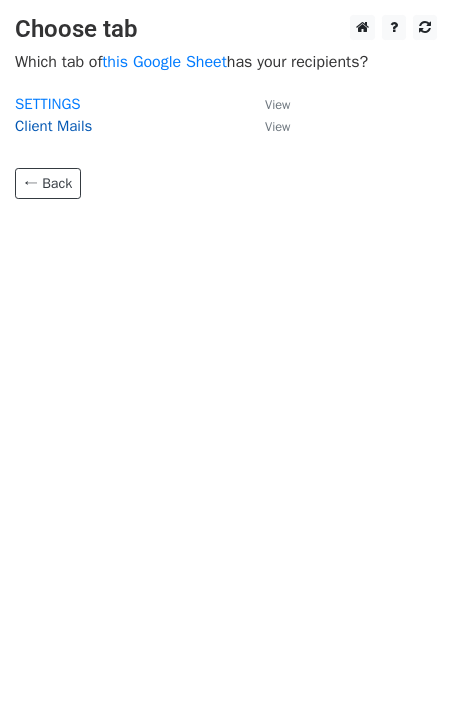 click on "Client Mails" at bounding box center (53, 126) 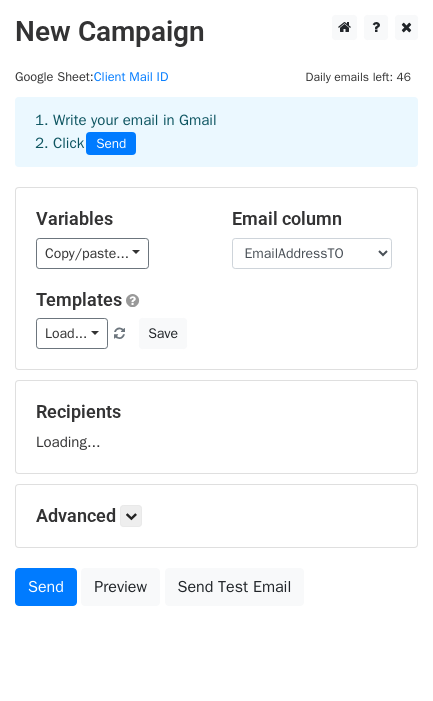 scroll, scrollTop: 0, scrollLeft: 0, axis: both 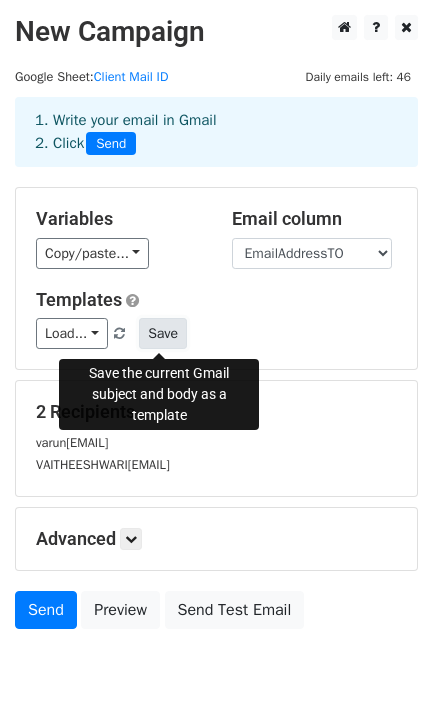 click on "Save" at bounding box center [163, 333] 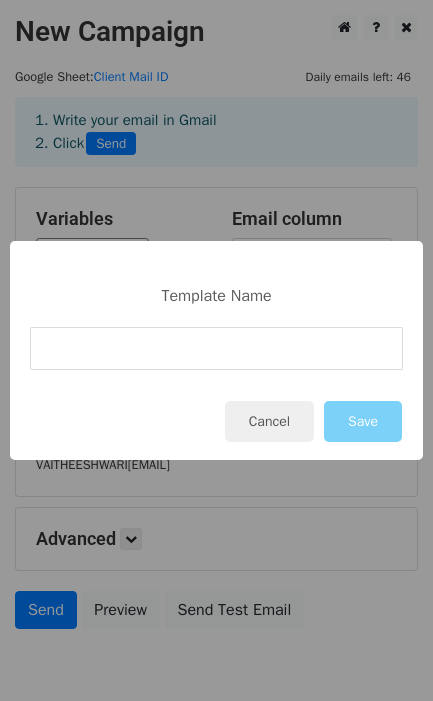 click at bounding box center (216, 348) 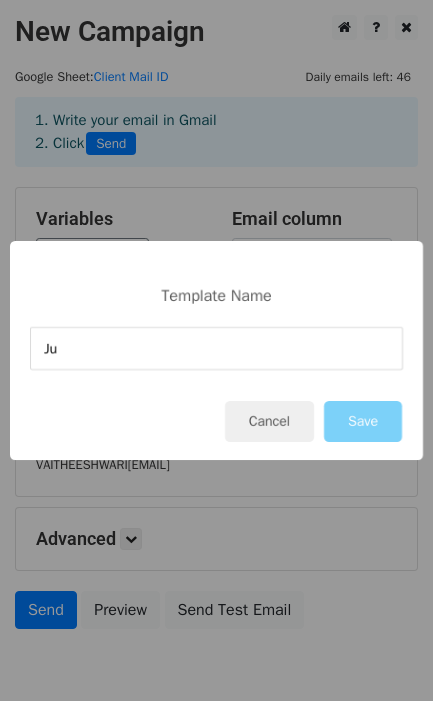 type on "J" 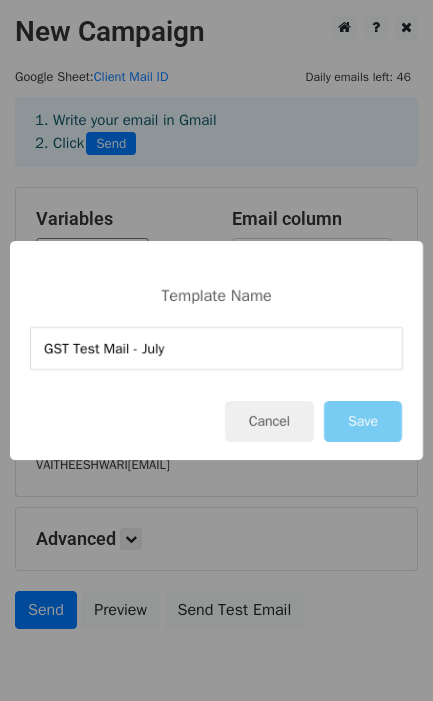 type on "GST Test Mail - July" 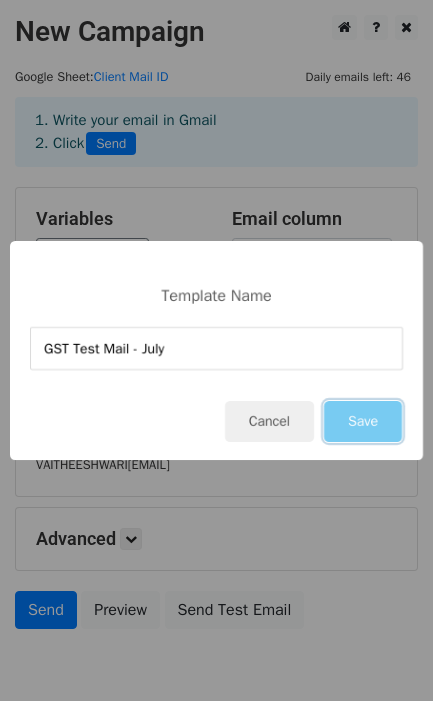 click on "Save" at bounding box center [363, 421] 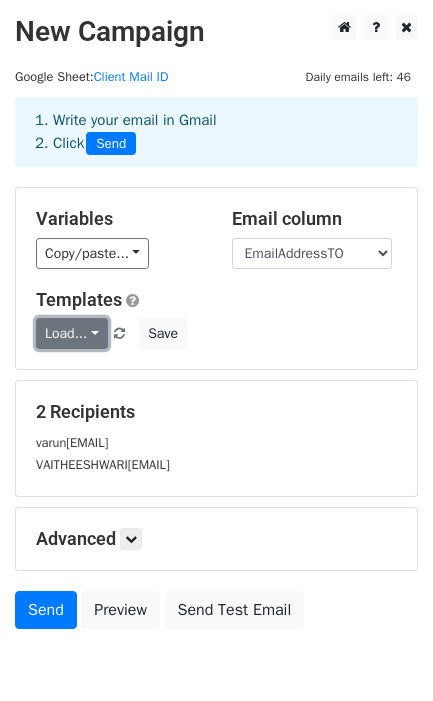 click on "Load..." at bounding box center (72, 333) 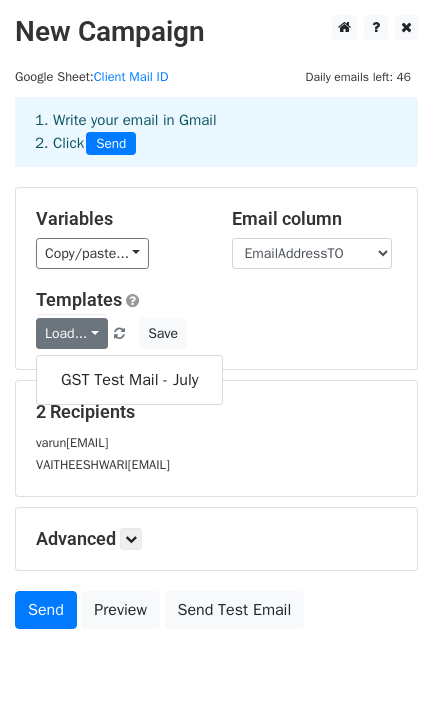click on "Load...
GST Test Mail - July
Save" at bounding box center [216, 333] 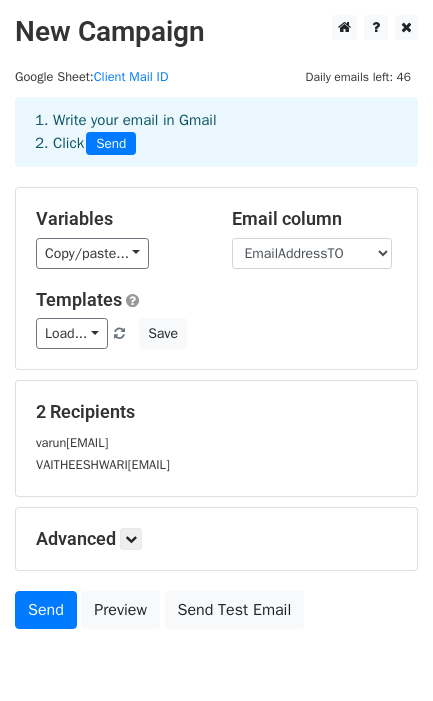 scroll, scrollTop: 102, scrollLeft: 0, axis: vertical 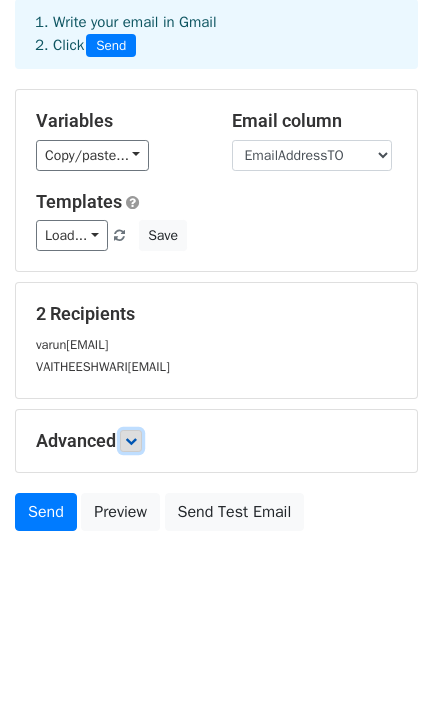 click at bounding box center [131, 441] 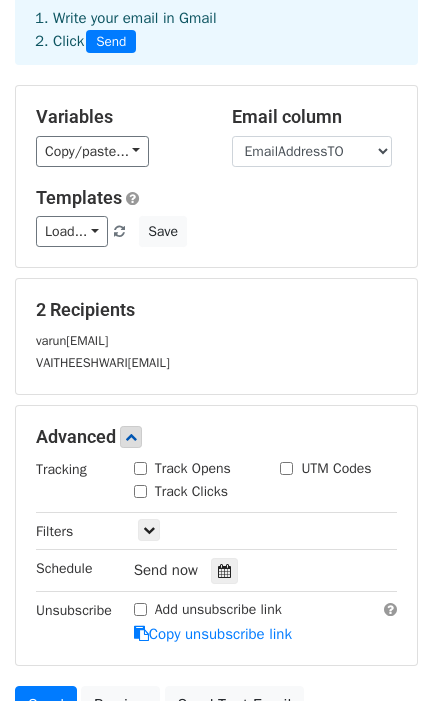 click on "Track Opens" at bounding box center [140, 468] 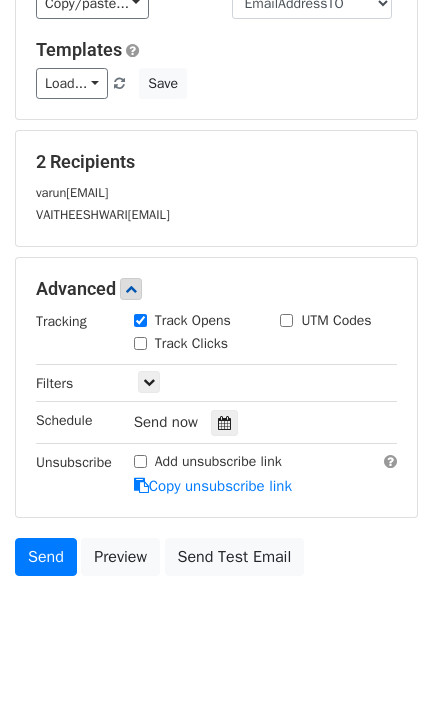 scroll, scrollTop: 300, scrollLeft: 0, axis: vertical 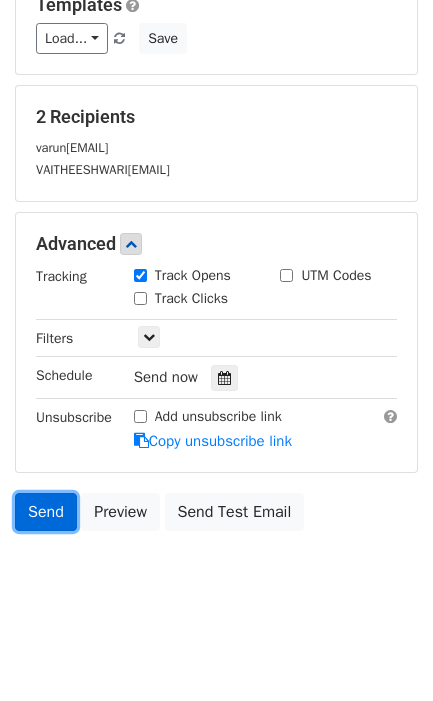click on "Send" at bounding box center (46, 512) 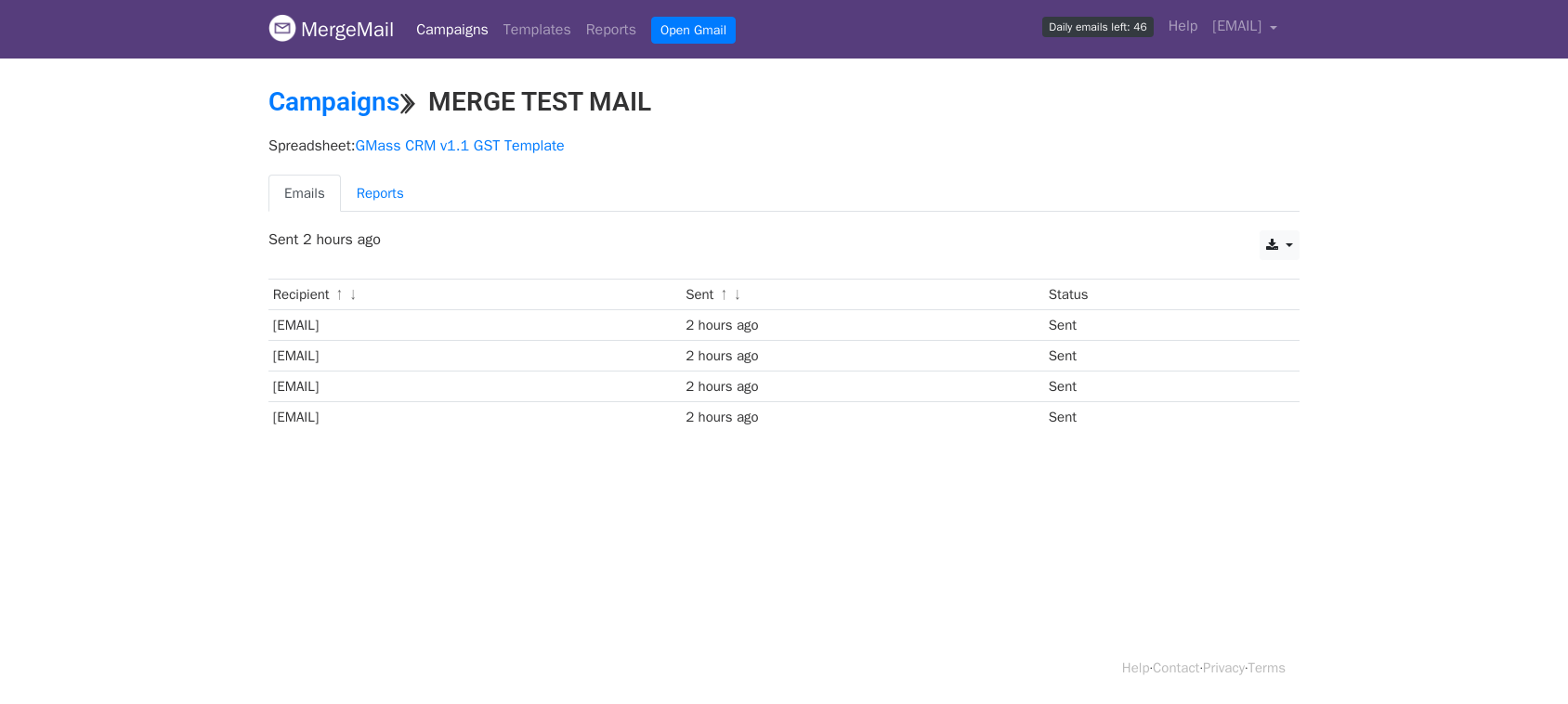 scroll, scrollTop: 0, scrollLeft: 0, axis: both 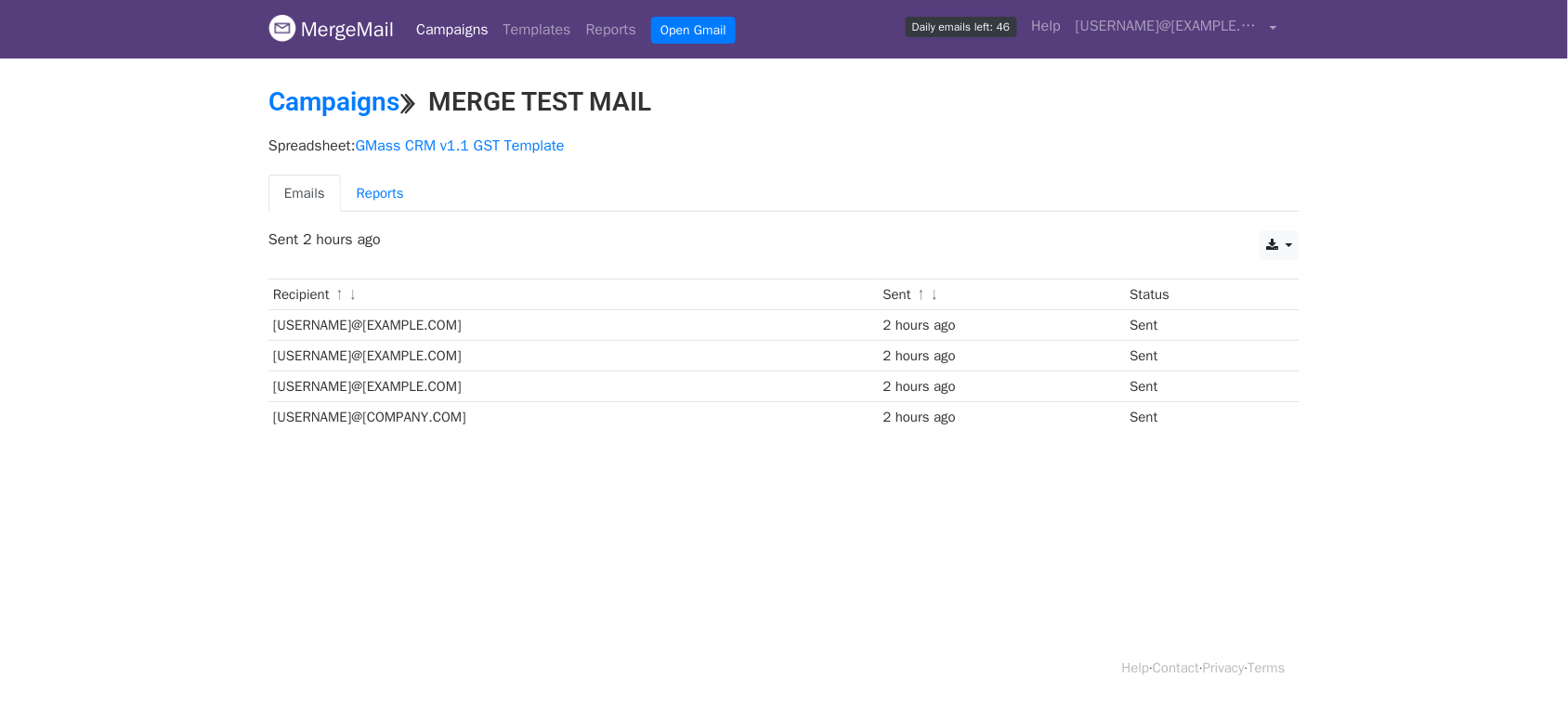 click on "Campaigns" at bounding box center [452, 30] 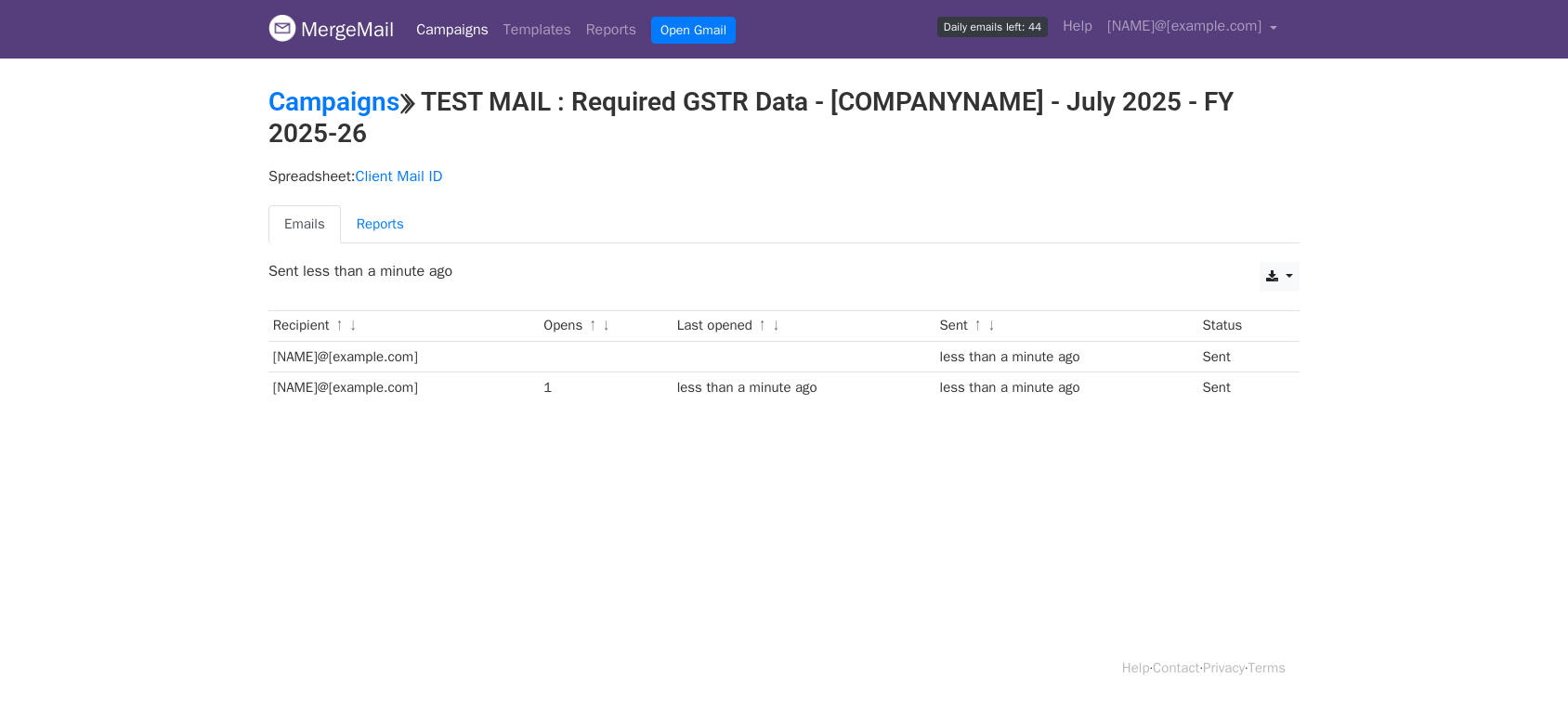 scroll, scrollTop: 0, scrollLeft: 0, axis: both 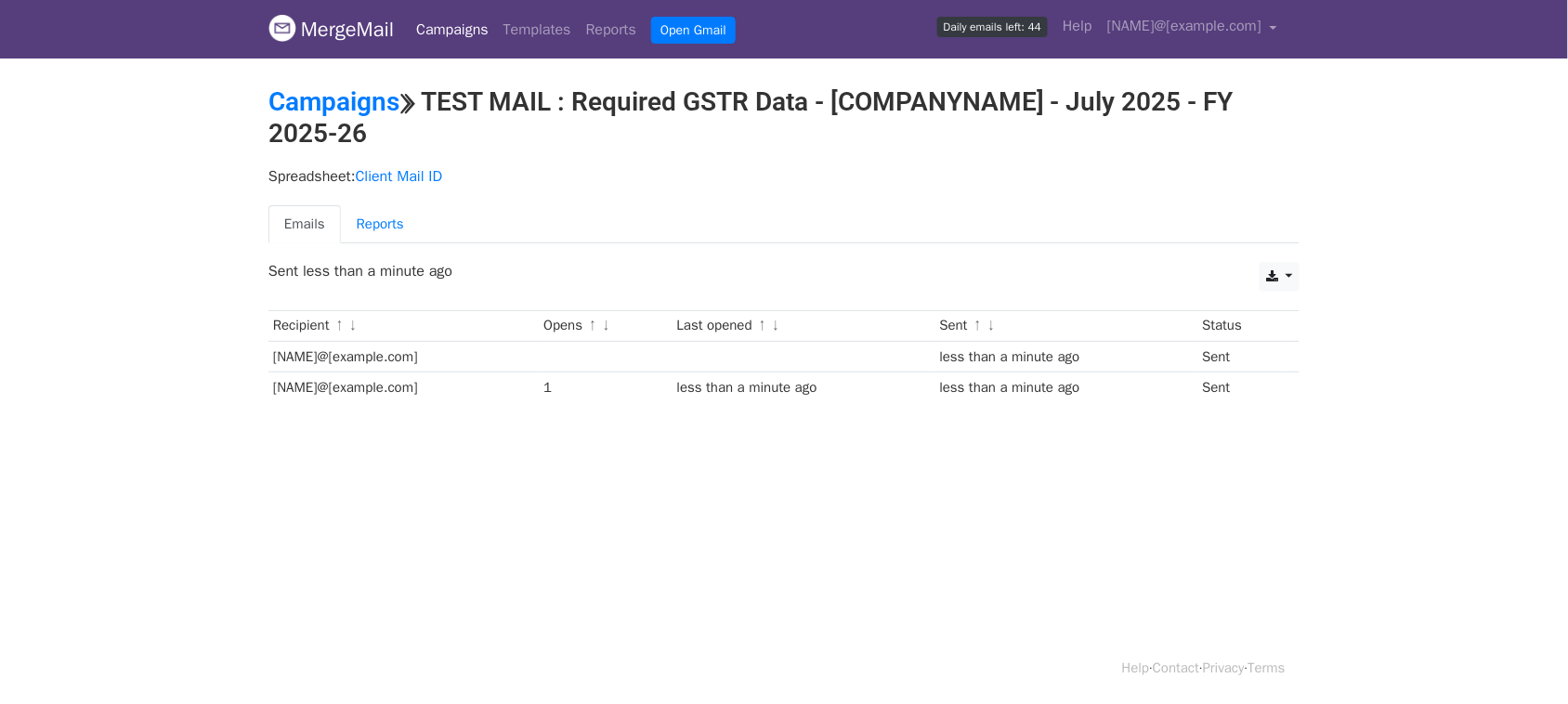 click on "MergeMail" at bounding box center (331, 30) 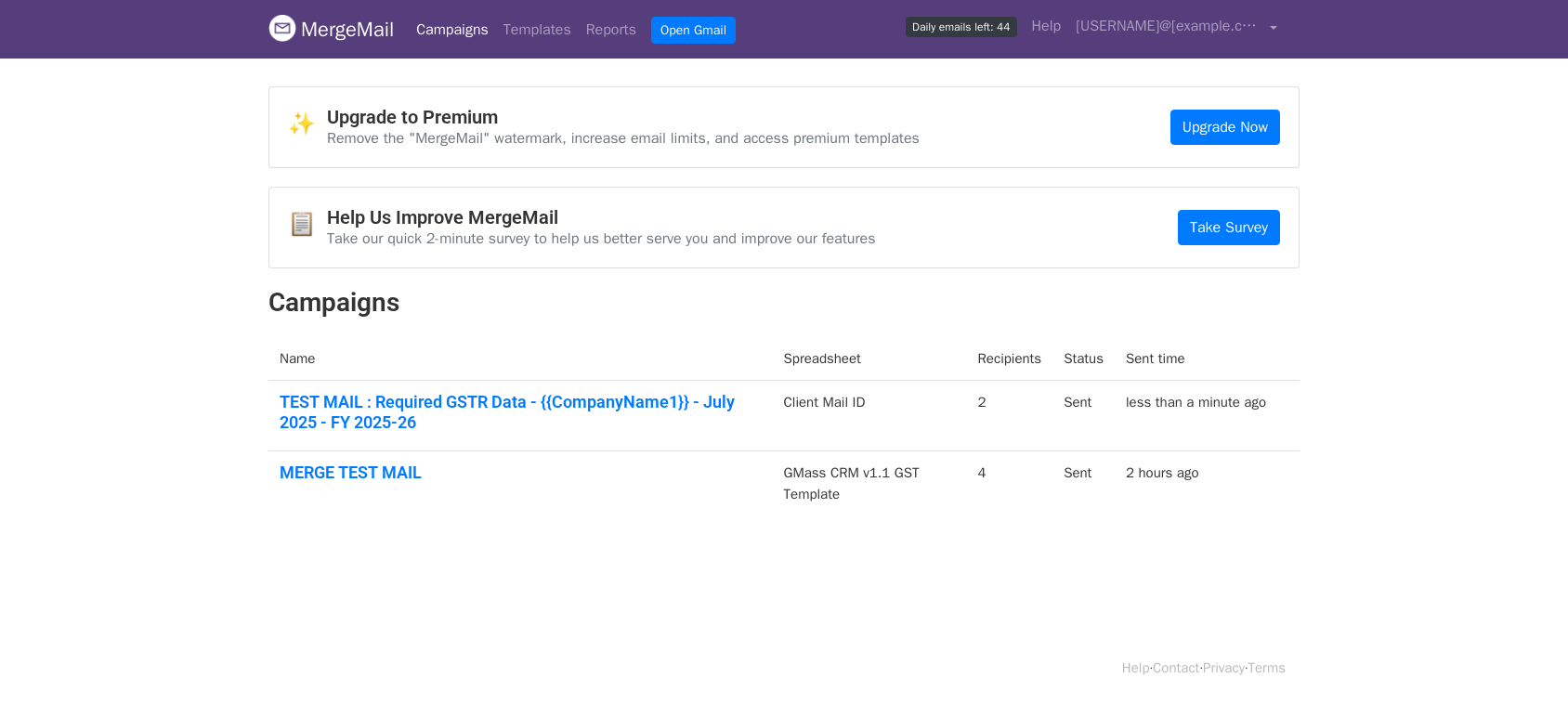 scroll, scrollTop: 0, scrollLeft: 0, axis: both 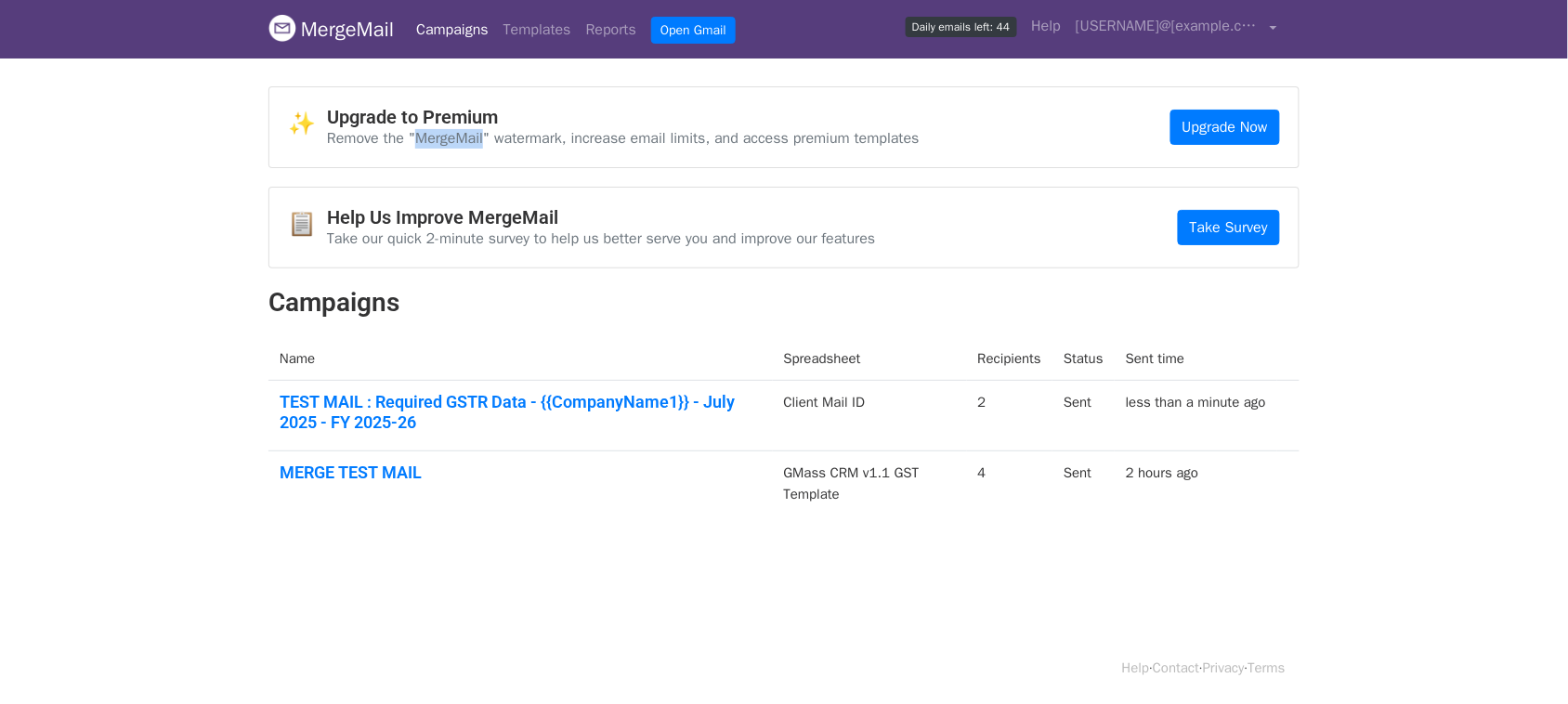drag, startPoint x: 420, startPoint y: 139, endPoint x: 488, endPoint y: 141, distance: 68.02941 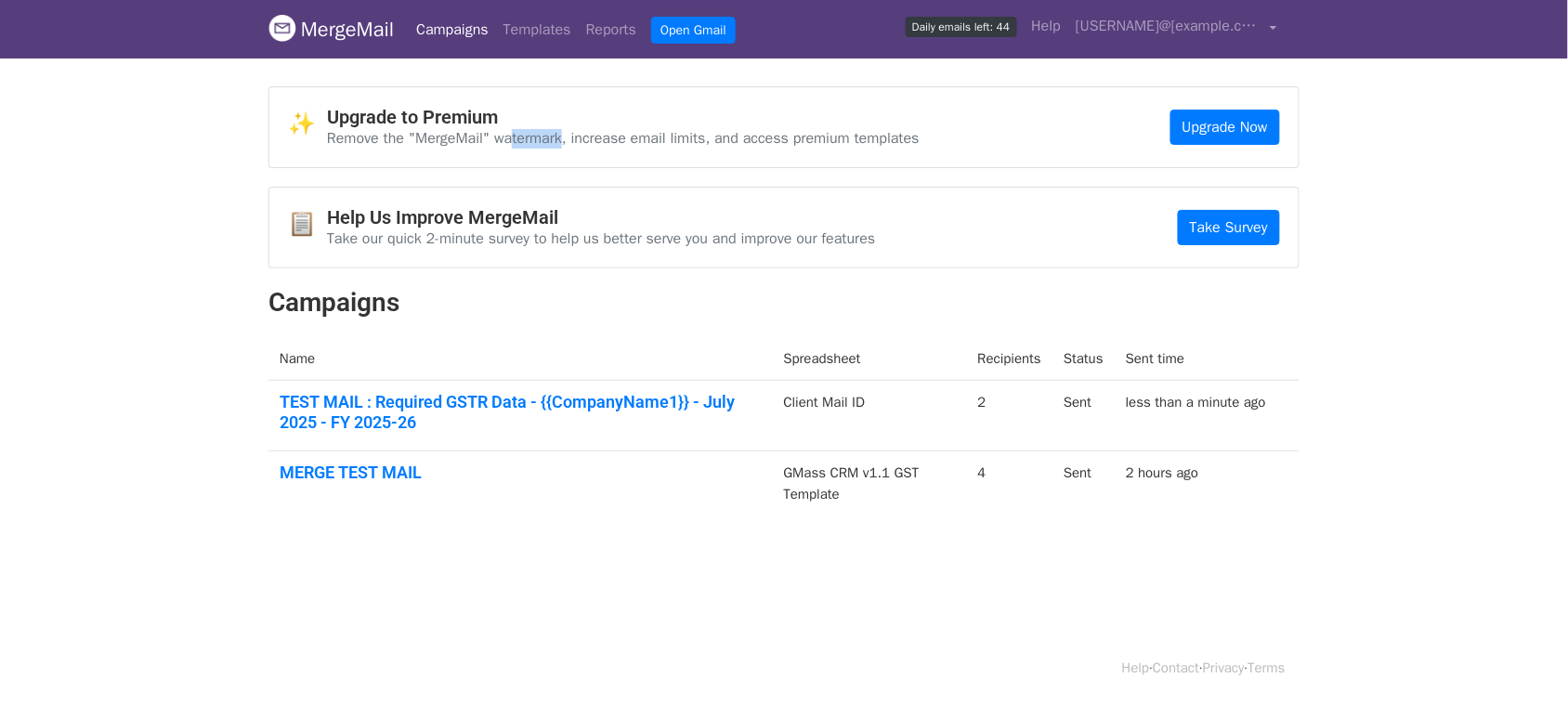 drag, startPoint x: 518, startPoint y: 135, endPoint x: 581, endPoint y: 130, distance: 63.1981 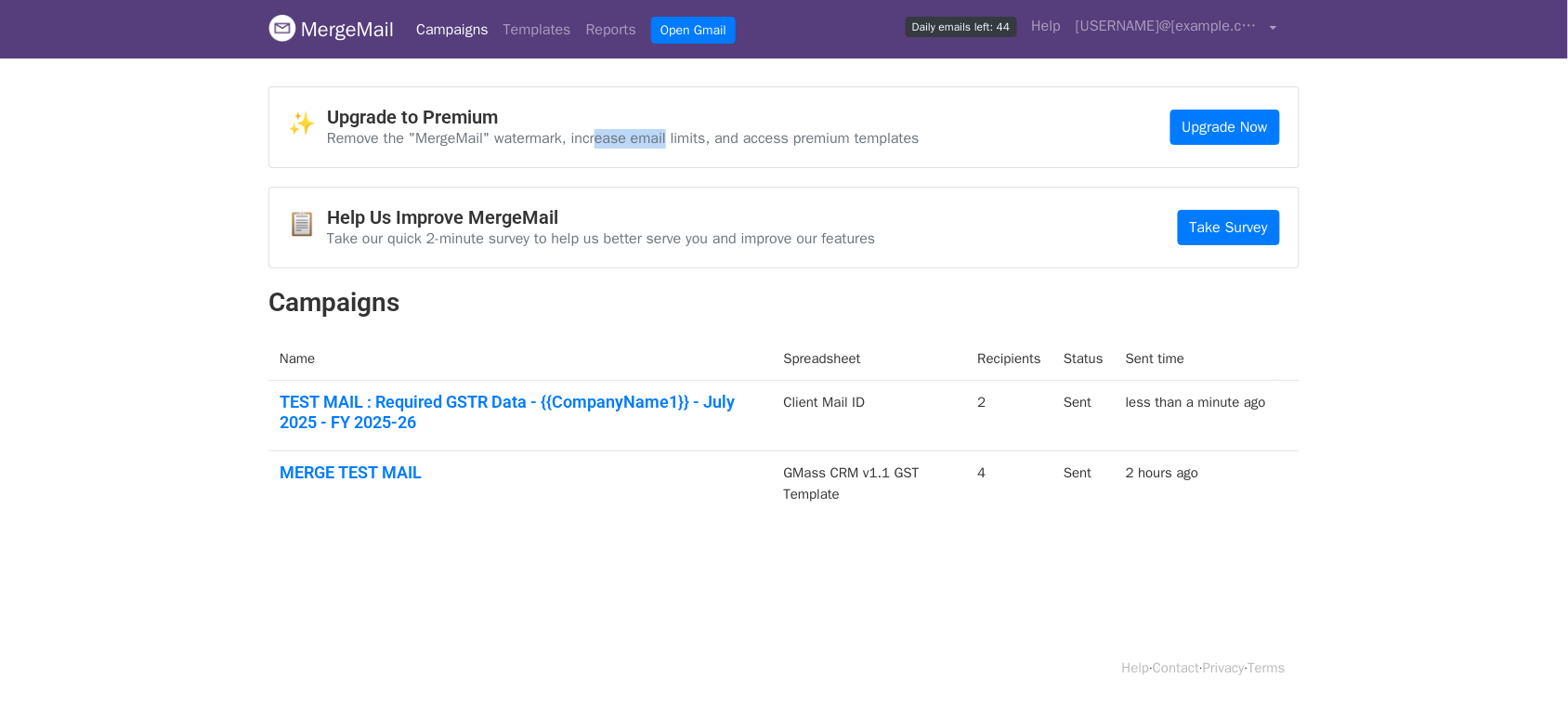 drag, startPoint x: 599, startPoint y: 130, endPoint x: 713, endPoint y: 135, distance: 114.109596 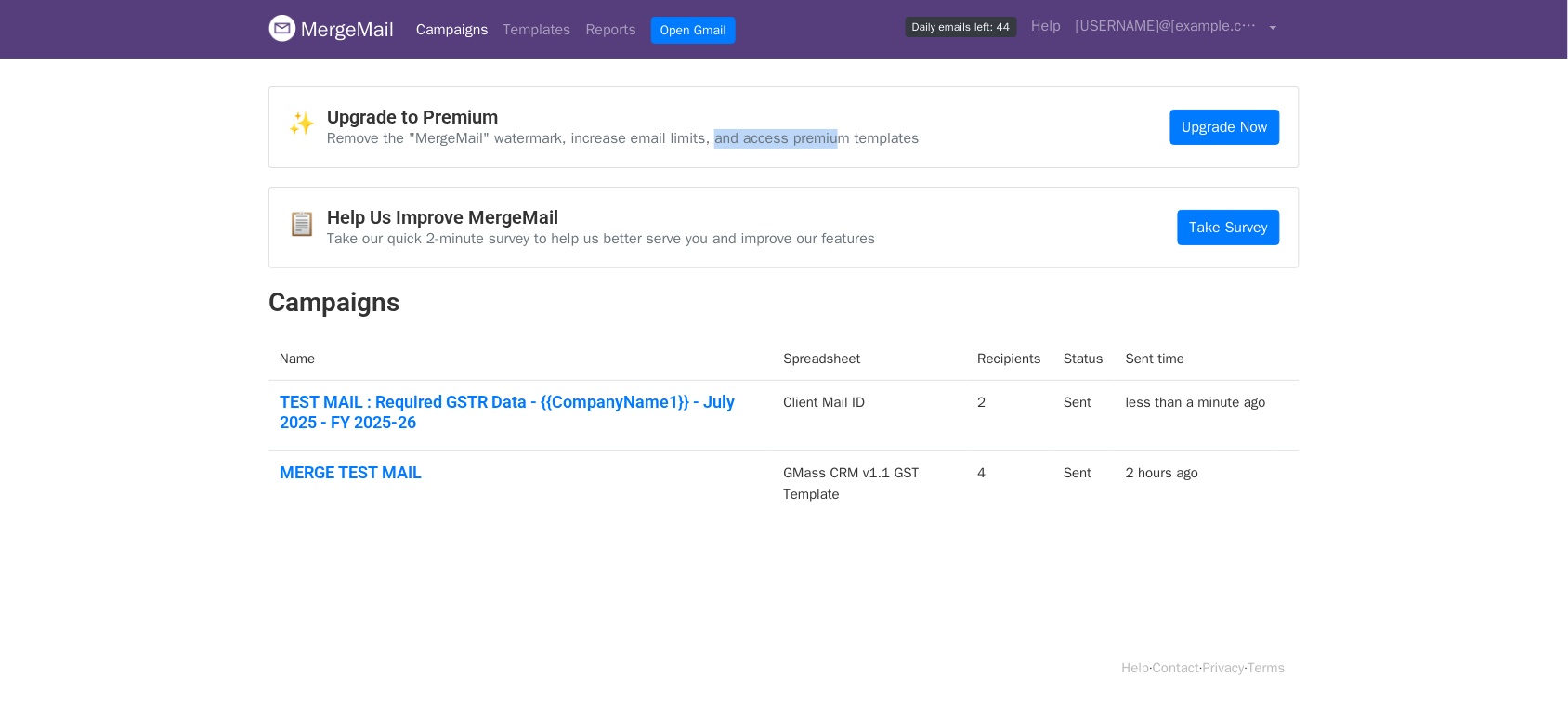 drag, startPoint x: 716, startPoint y: 136, endPoint x: 836, endPoint y: 127, distance: 120.33703 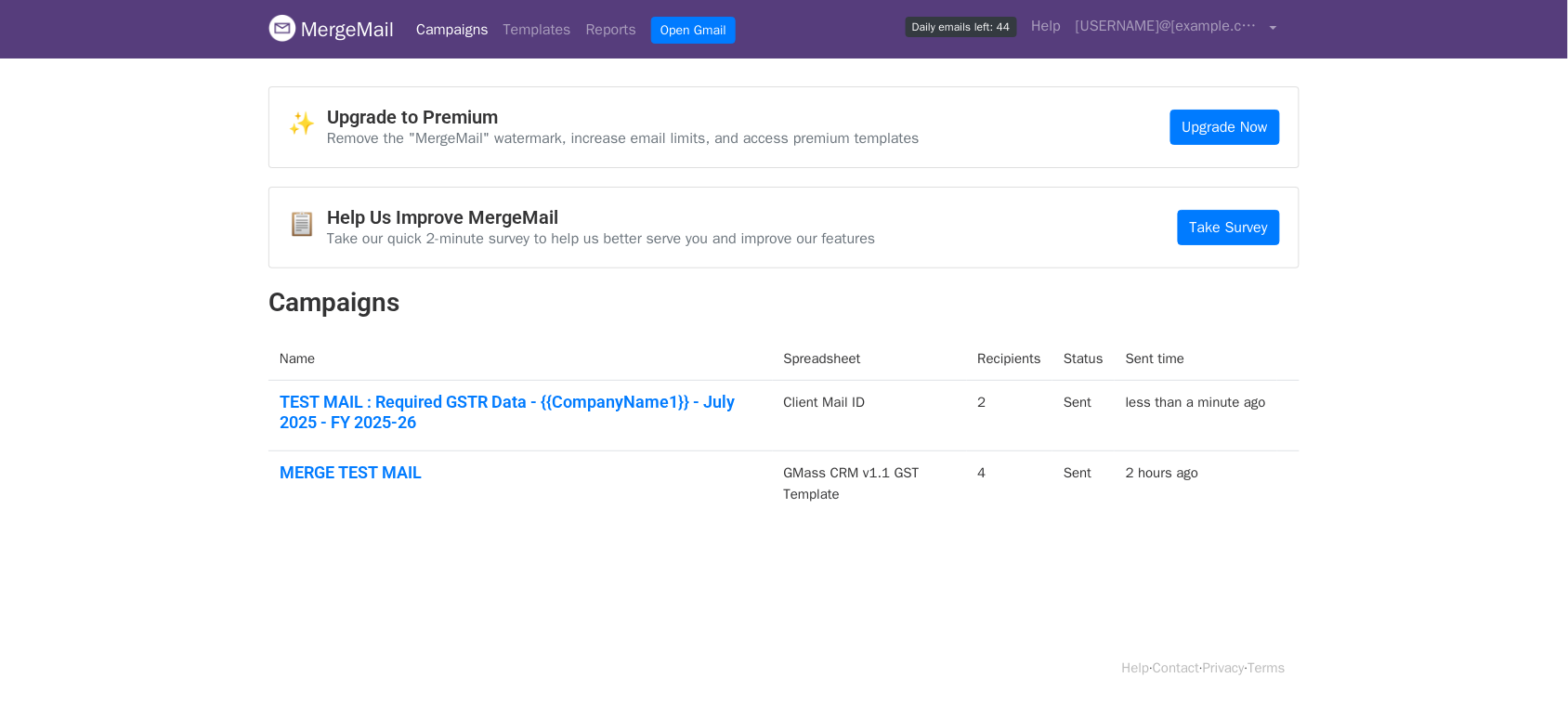 click on "Remove the "MergeMail" watermark, increase email limits, and access premium templates" at bounding box center (623, 138) 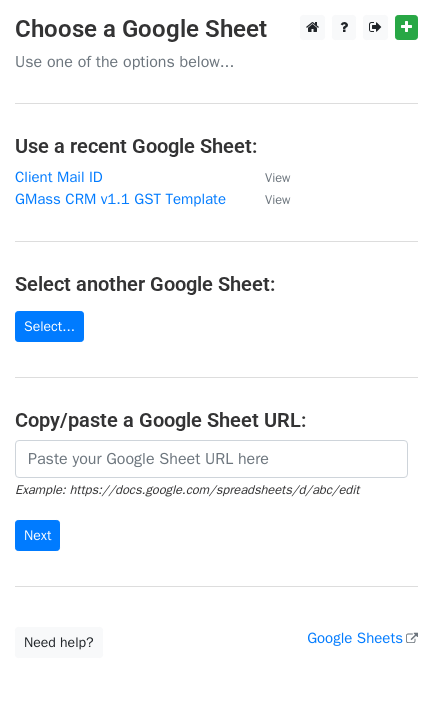 scroll, scrollTop: 0, scrollLeft: 0, axis: both 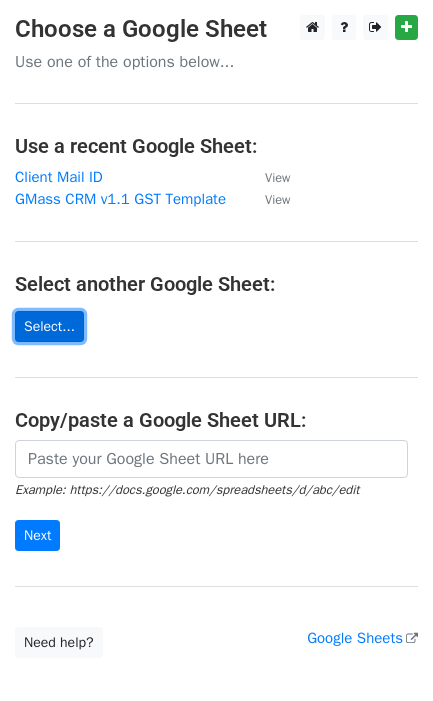 click on "Select..." at bounding box center [49, 326] 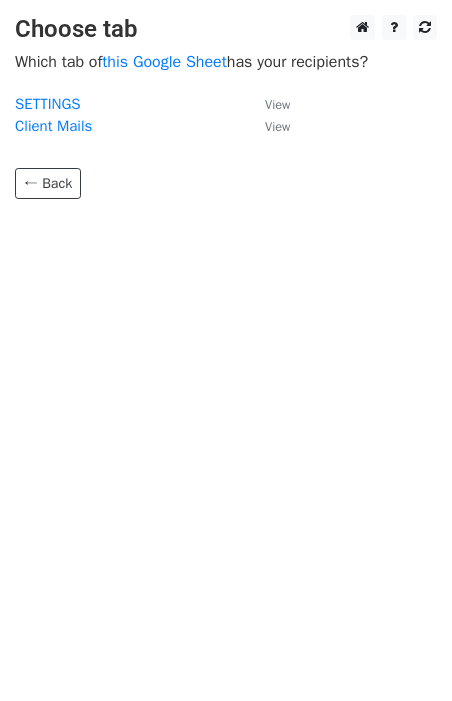 scroll, scrollTop: 0, scrollLeft: 0, axis: both 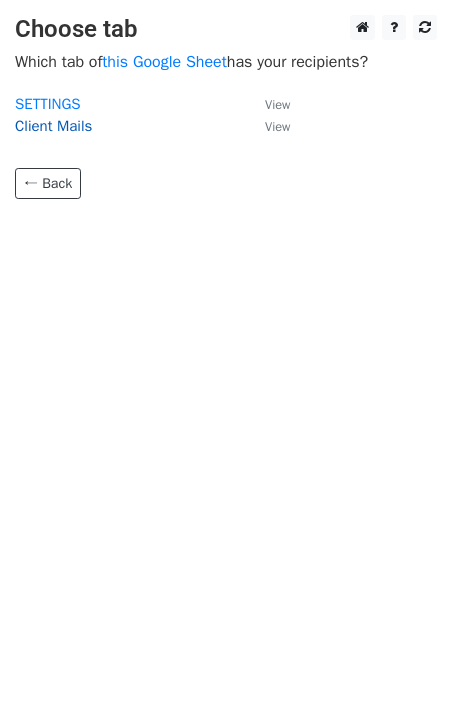 click on "Client Mails" at bounding box center (53, 126) 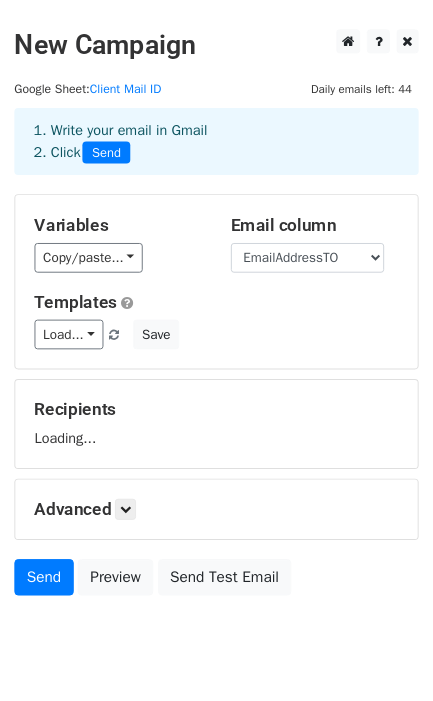 scroll, scrollTop: 0, scrollLeft: 0, axis: both 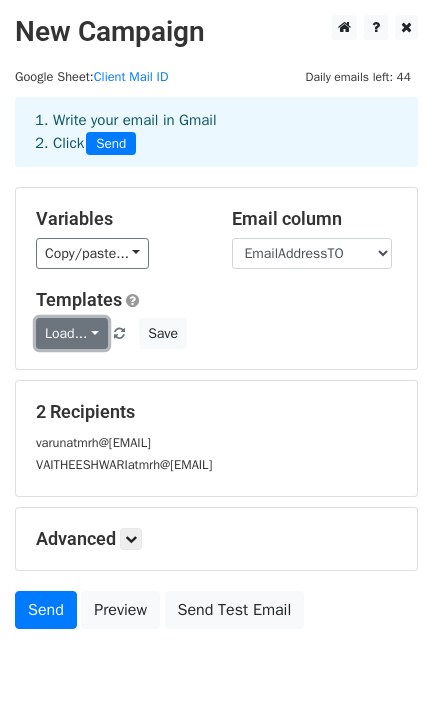click on "Load..." at bounding box center [72, 333] 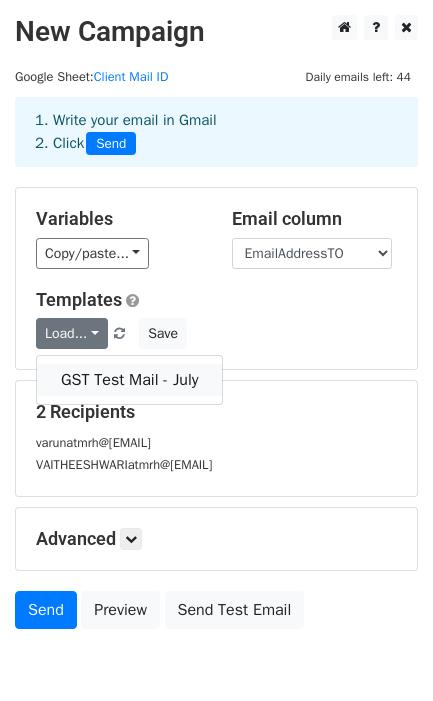 click on "GST Test Mail - July" at bounding box center (129, 380) 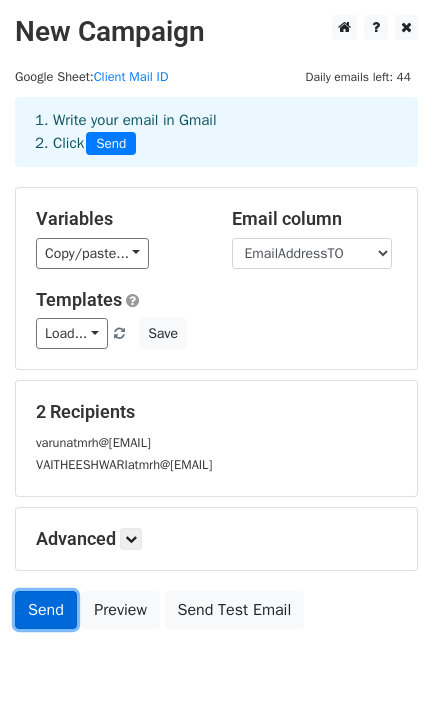 click on "Send" at bounding box center (46, 610) 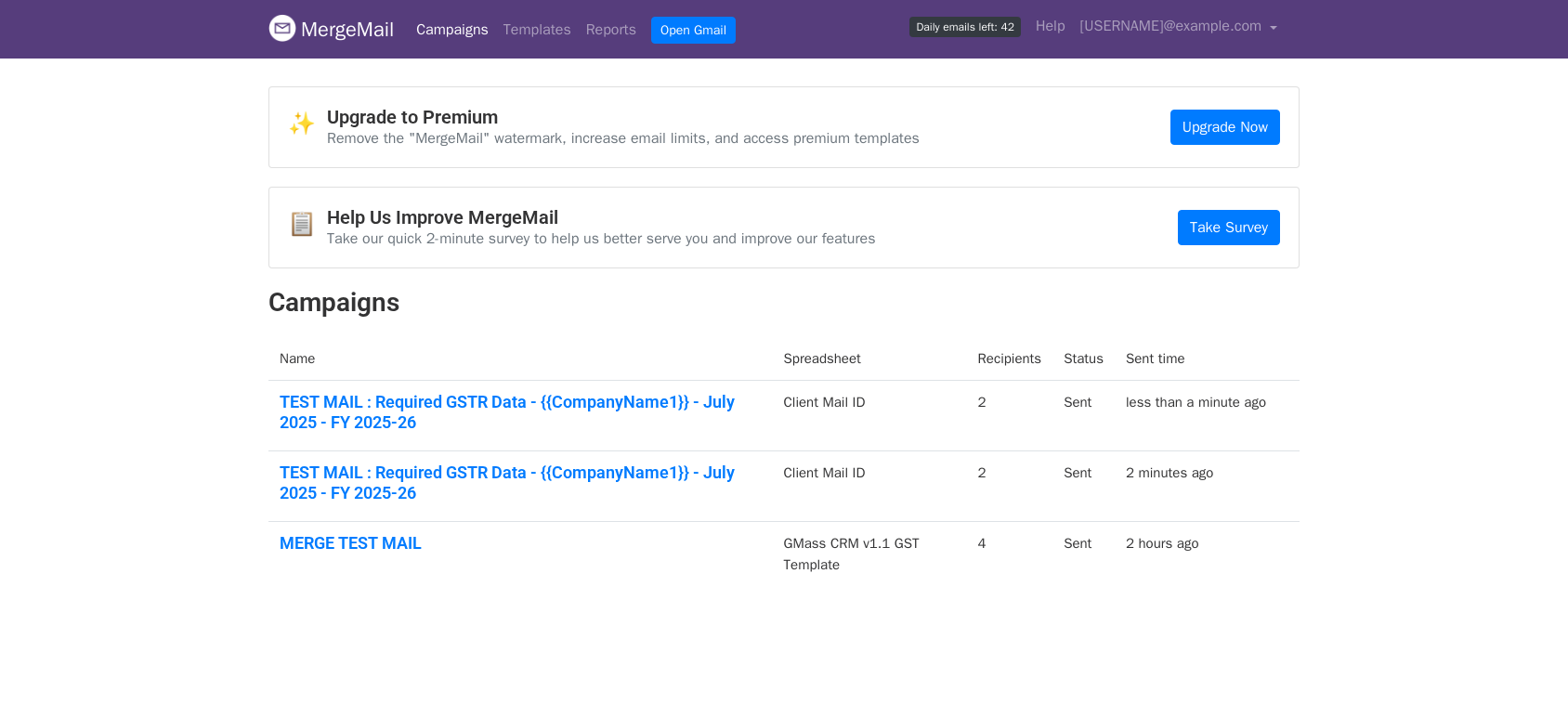 scroll, scrollTop: 0, scrollLeft: 0, axis: both 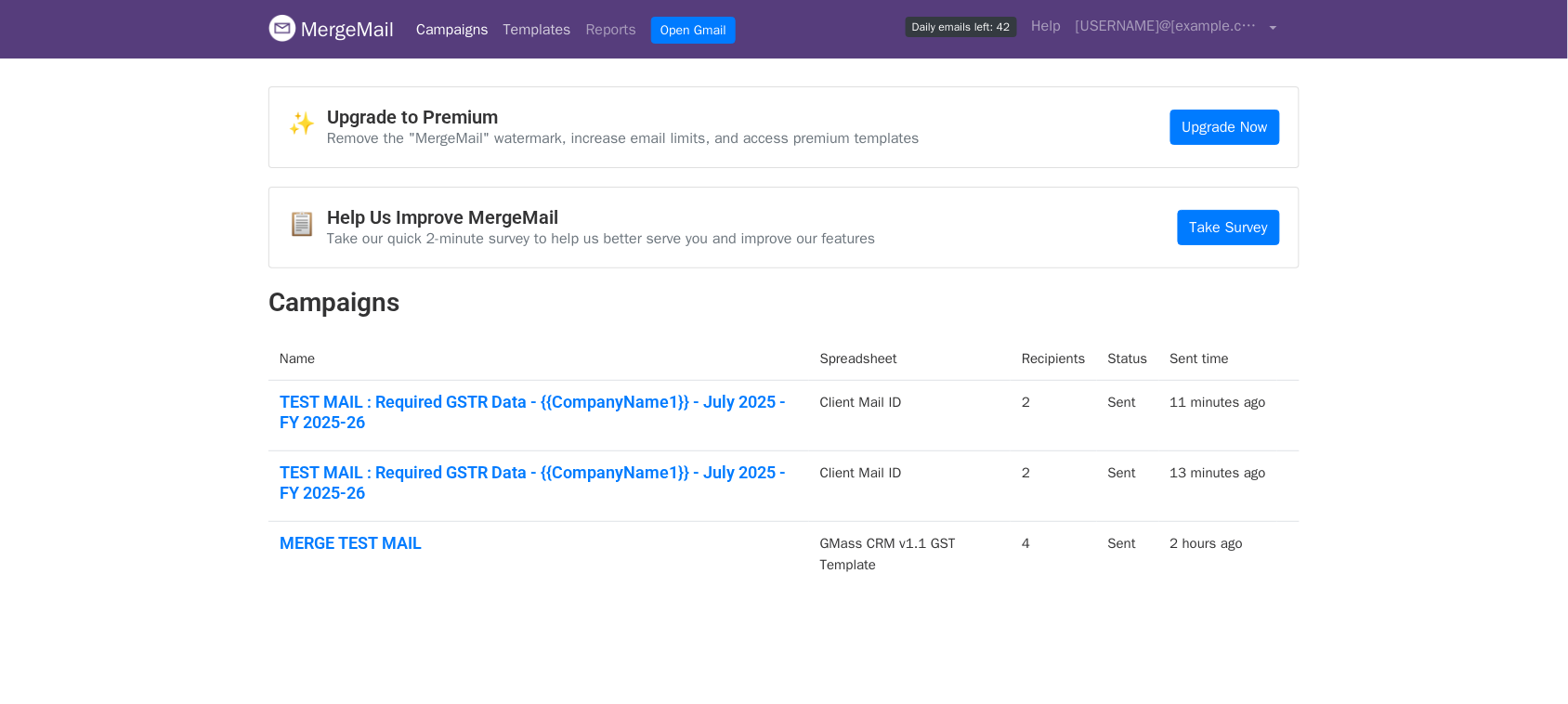 click on "Templates" at bounding box center (537, 30) 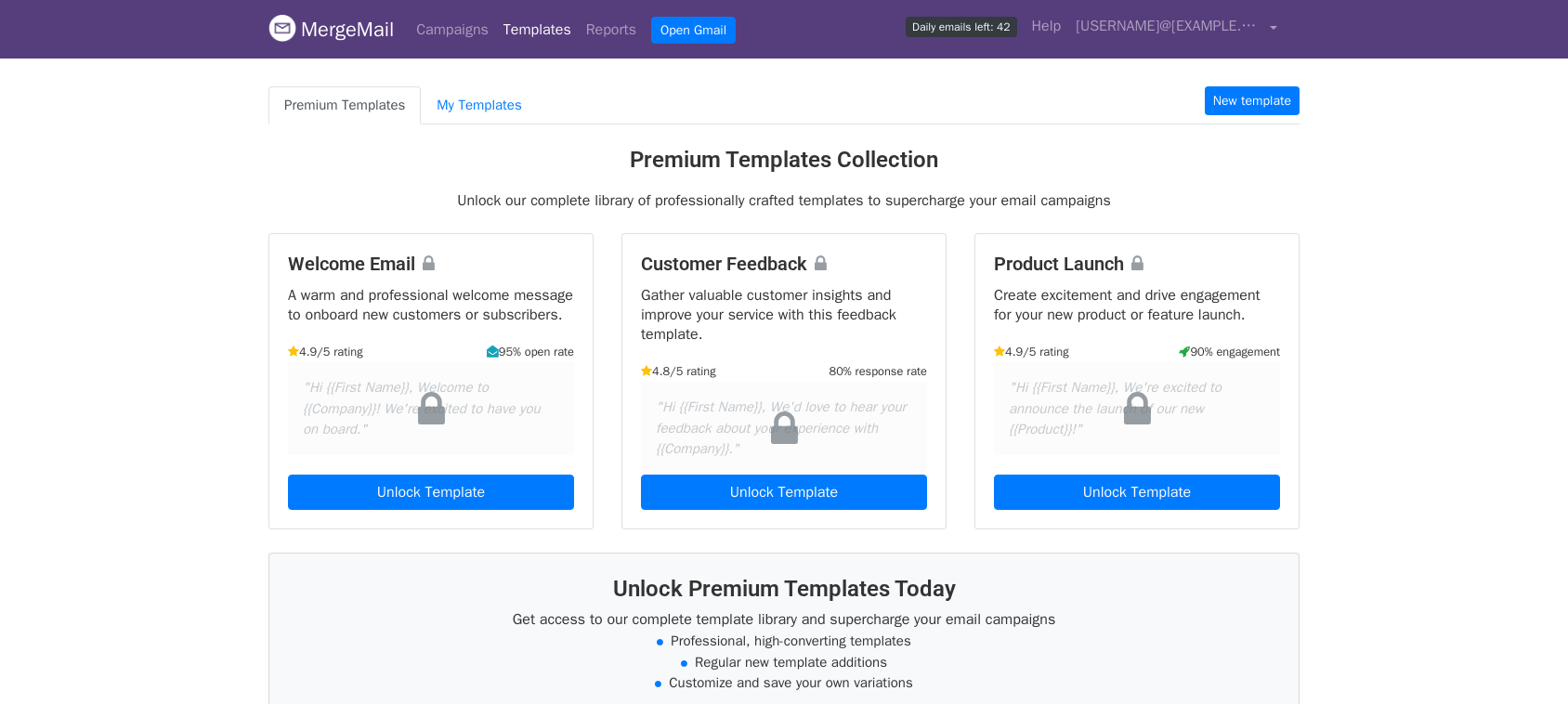 scroll, scrollTop: 0, scrollLeft: 0, axis: both 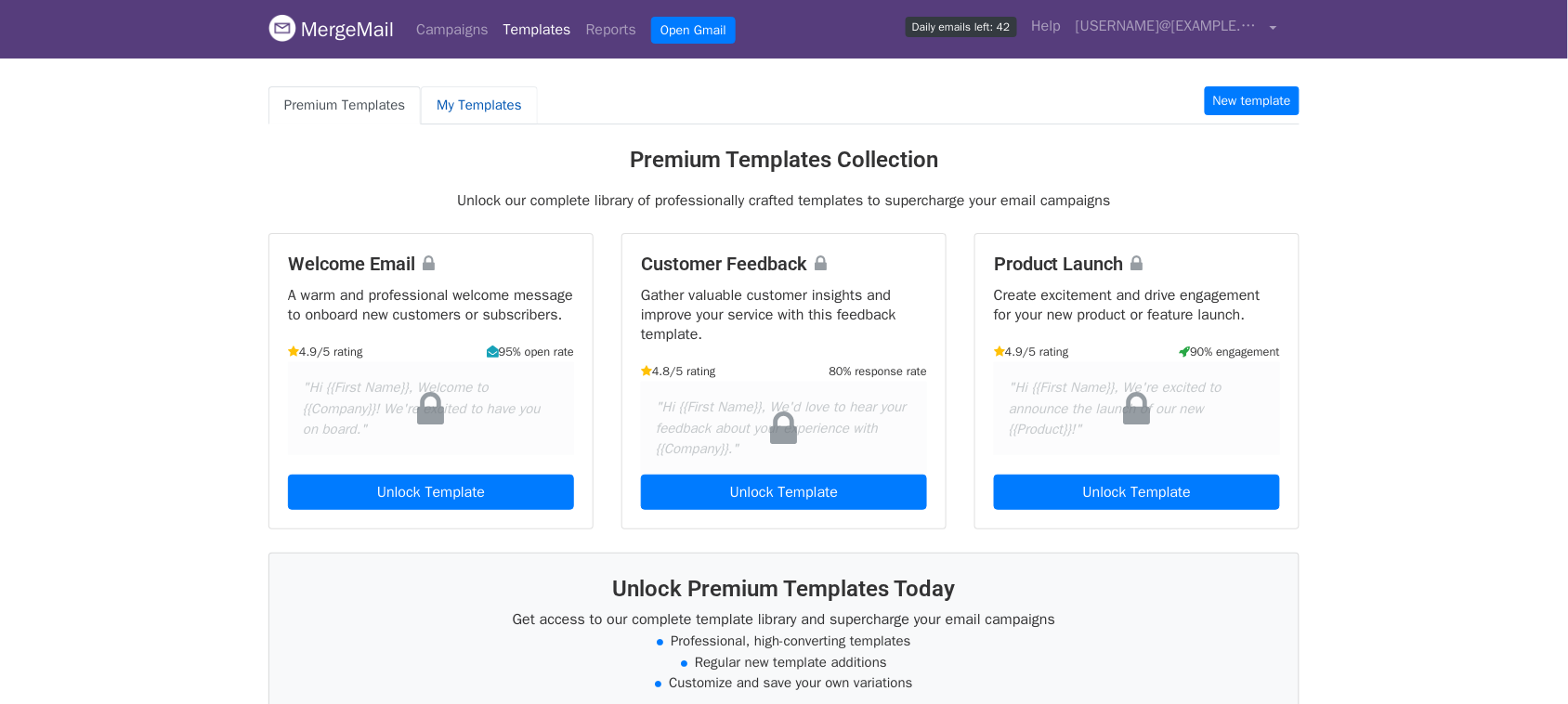 click on "My Templates" at bounding box center [478, 105] 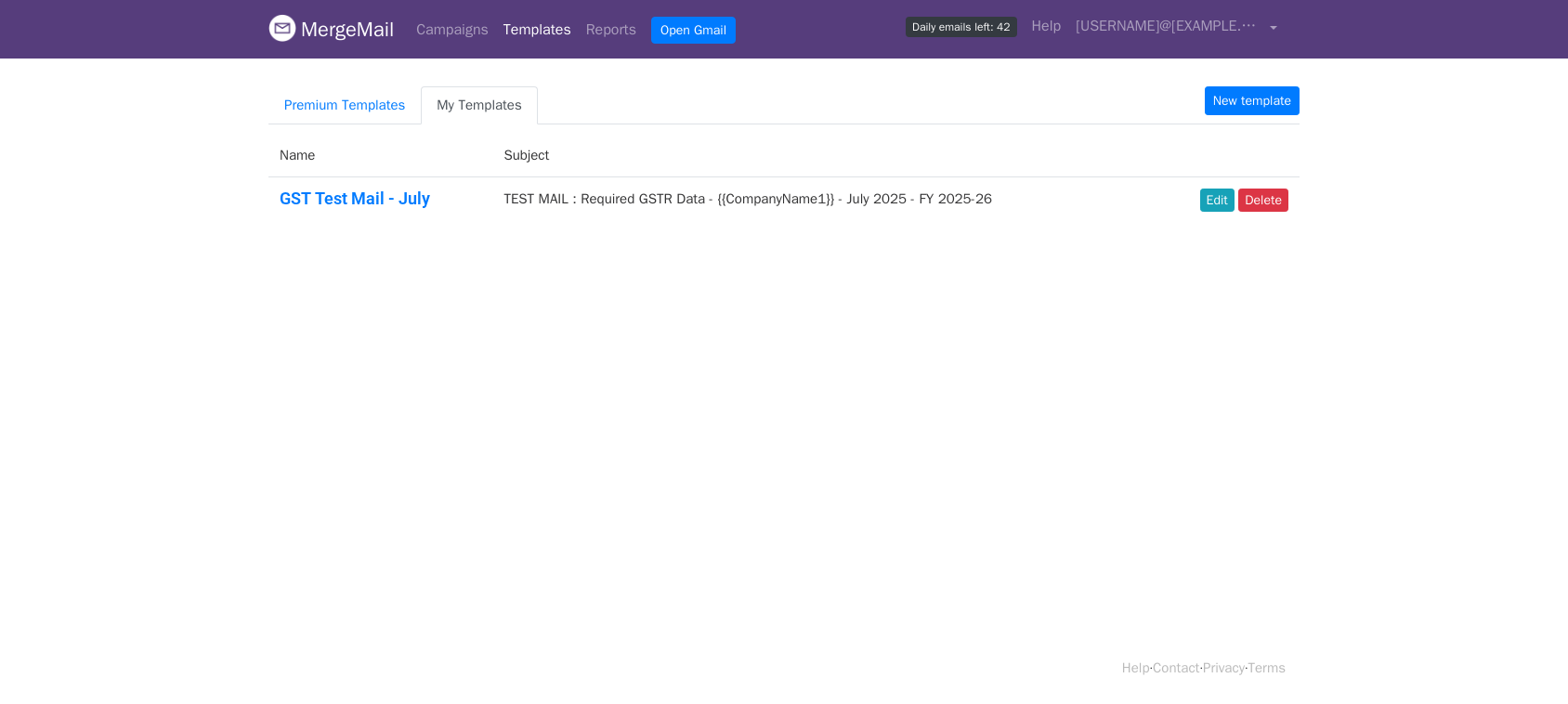 scroll, scrollTop: 0, scrollLeft: 0, axis: both 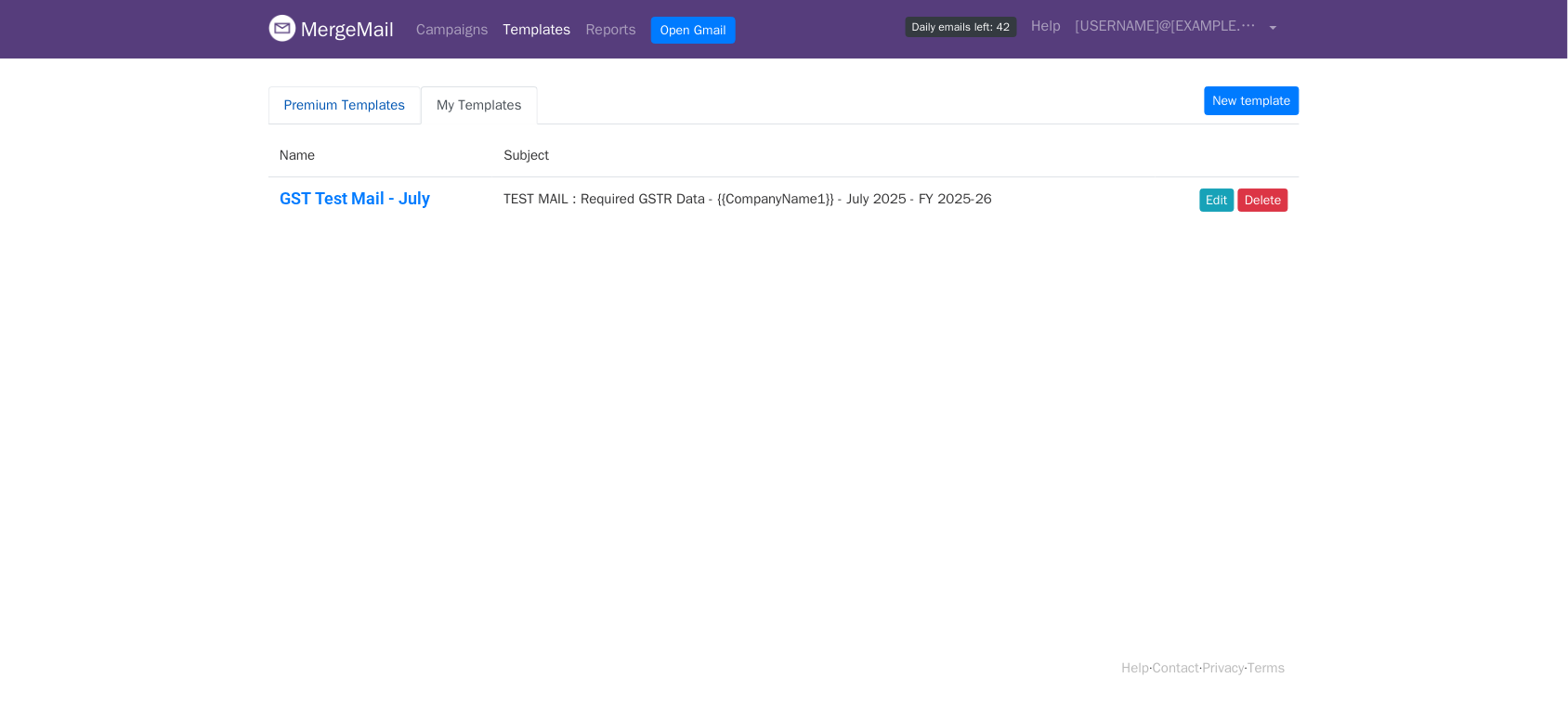 click on "Premium Templates" at bounding box center (345, 105) 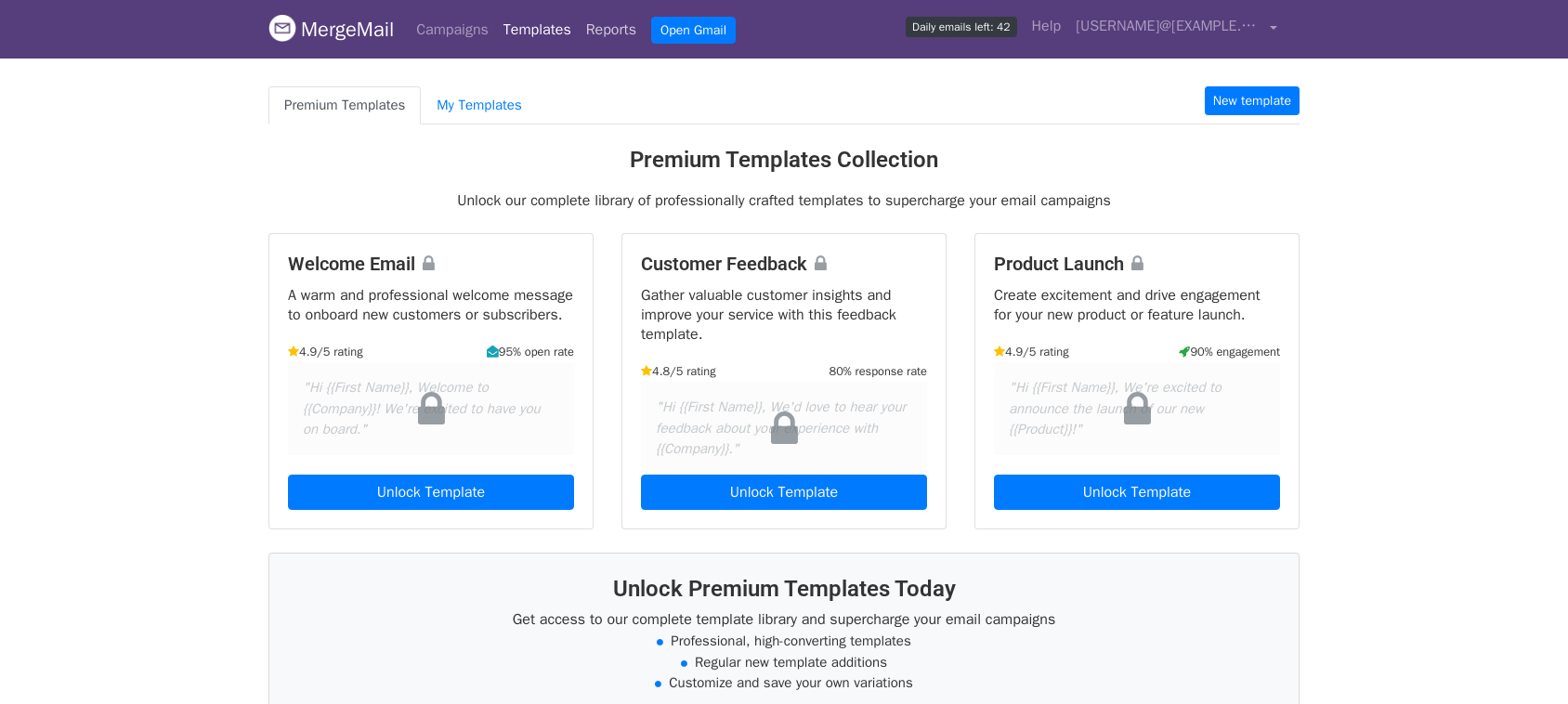 scroll, scrollTop: 0, scrollLeft: 0, axis: both 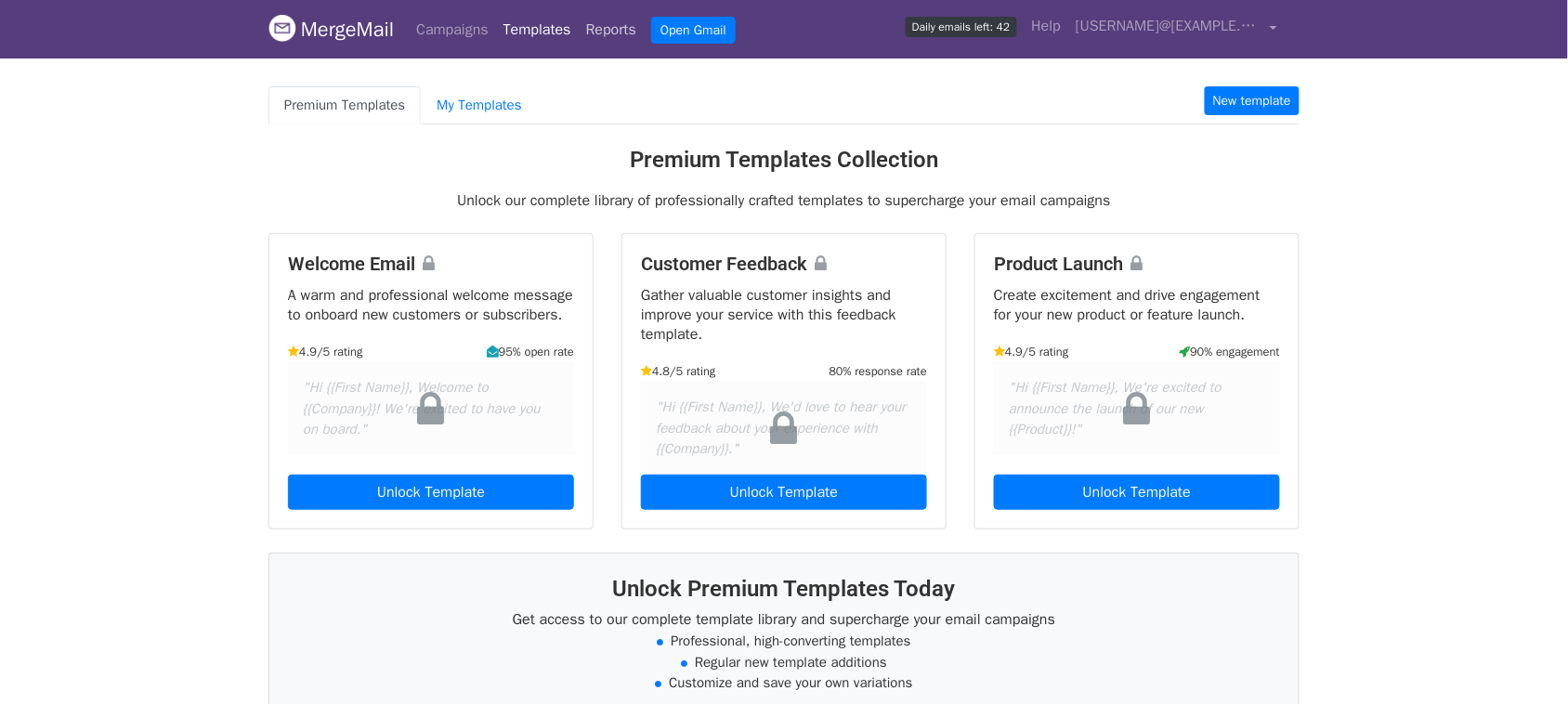 click on "Reports" at bounding box center [611, 30] 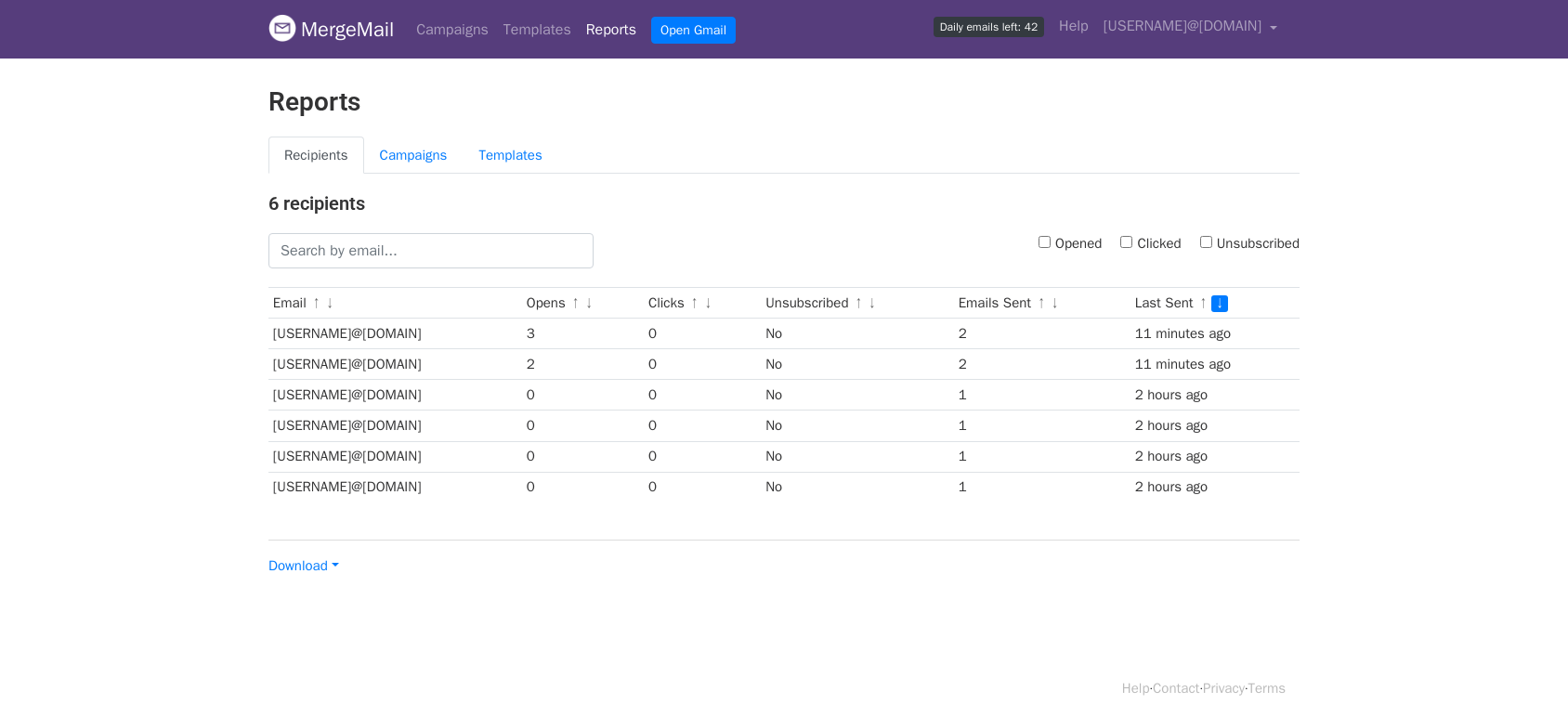 scroll, scrollTop: 0, scrollLeft: 0, axis: both 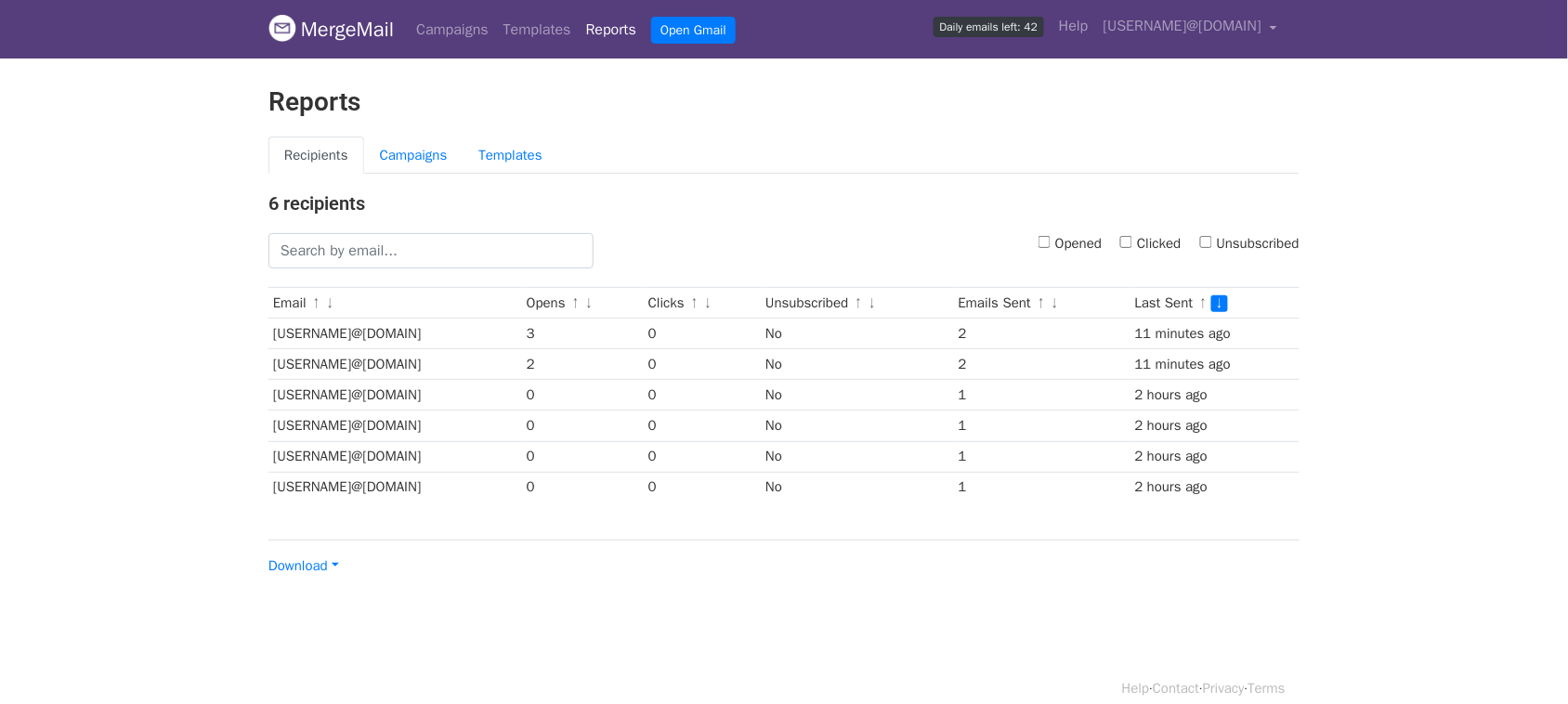 click on "Opened" at bounding box center (1044, 241) 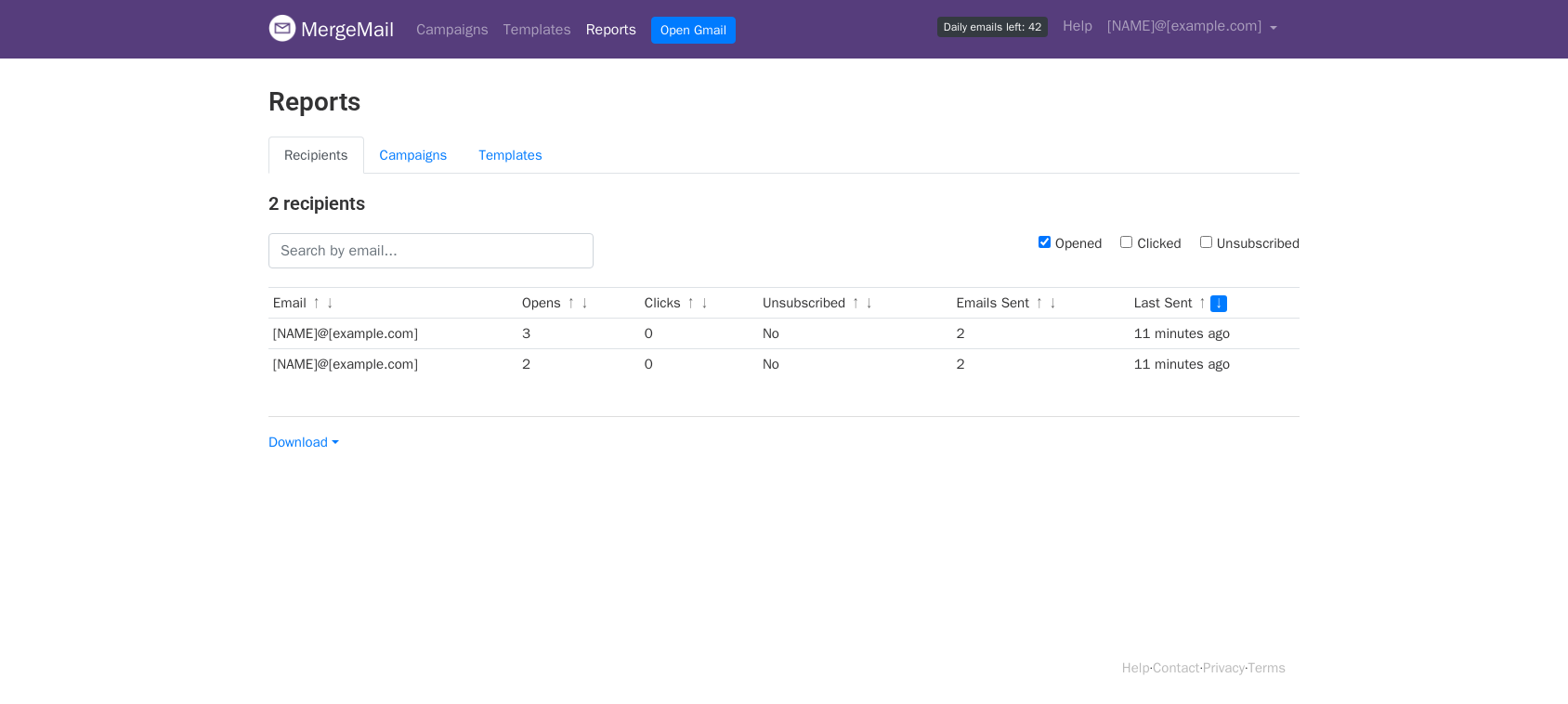 scroll, scrollTop: 0, scrollLeft: 0, axis: both 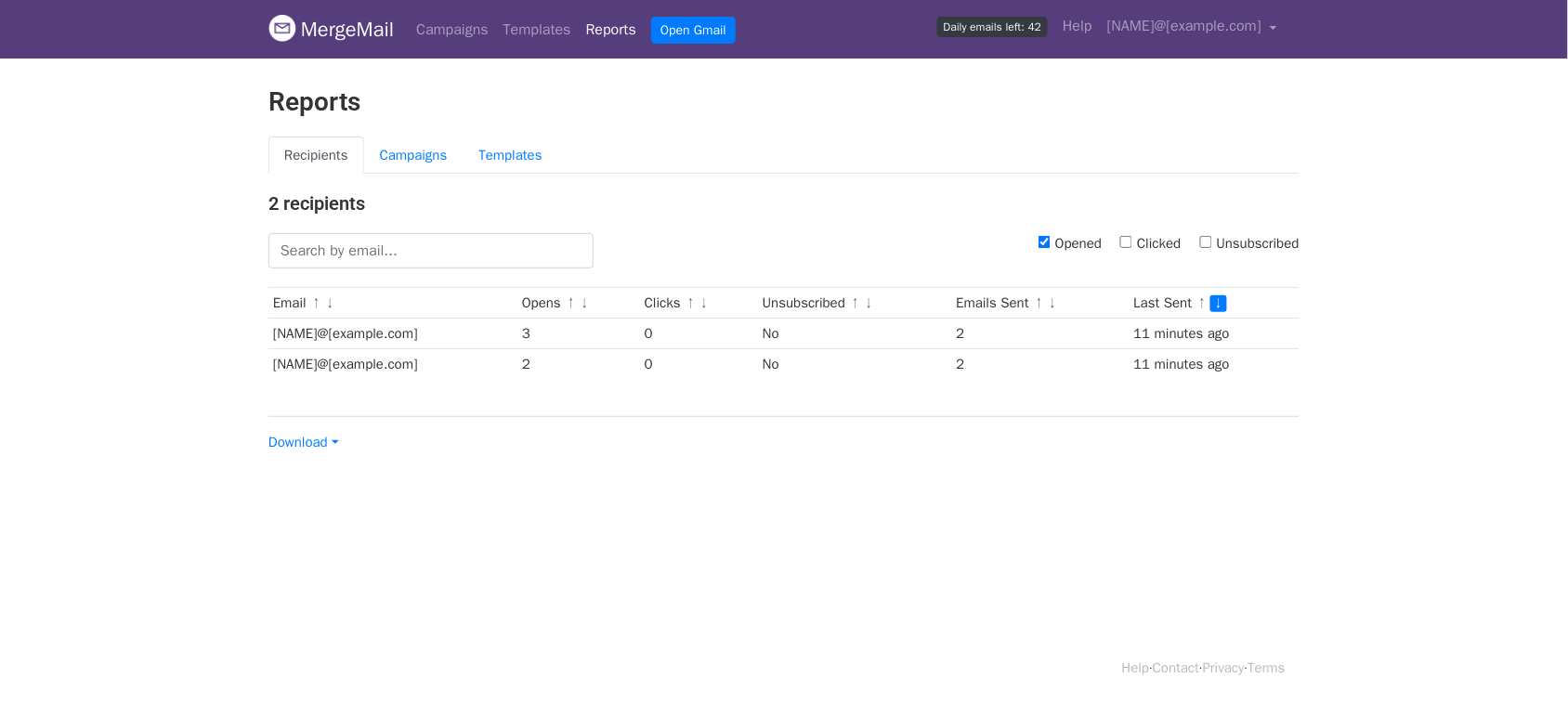 click on "Clicked" at bounding box center (1126, 241) 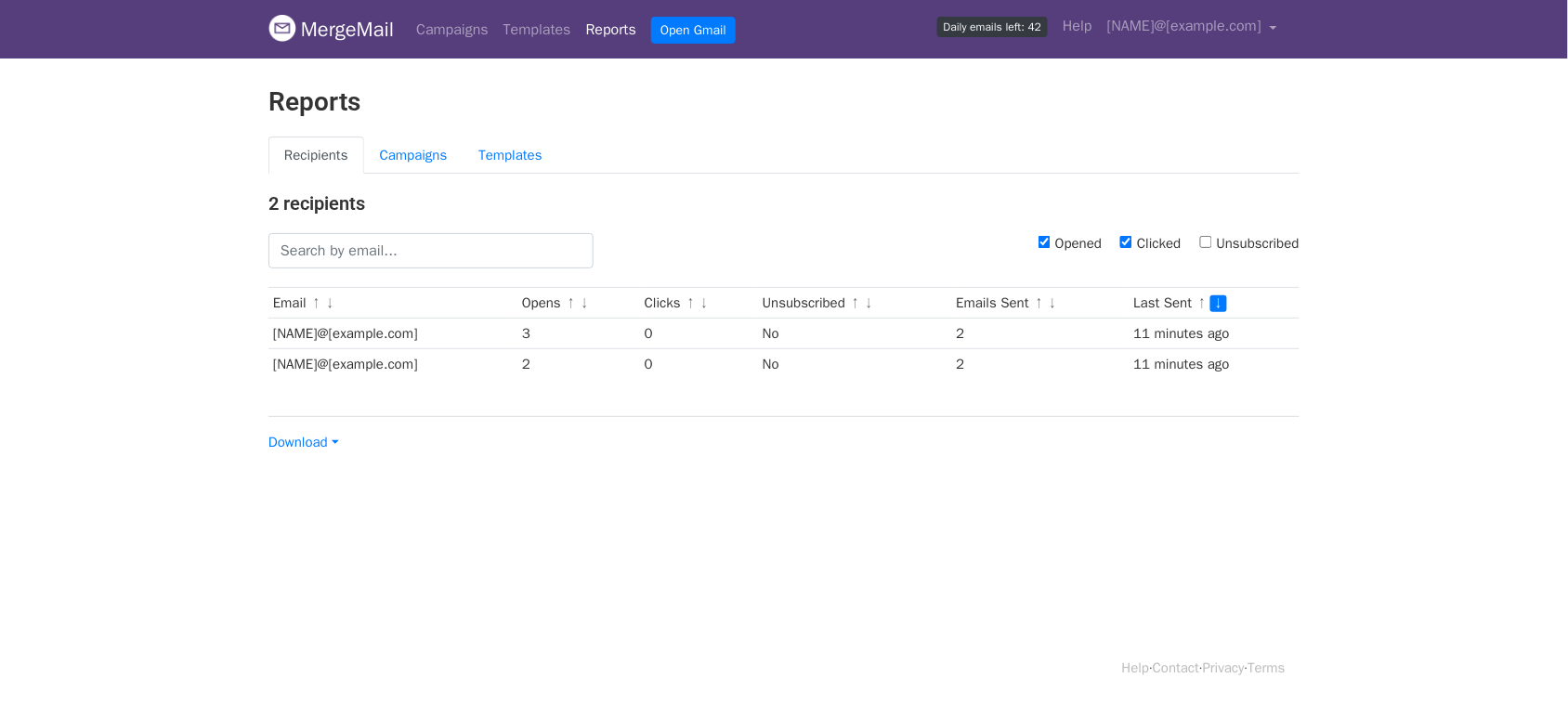 click on "Clicked" at bounding box center [1126, 241] 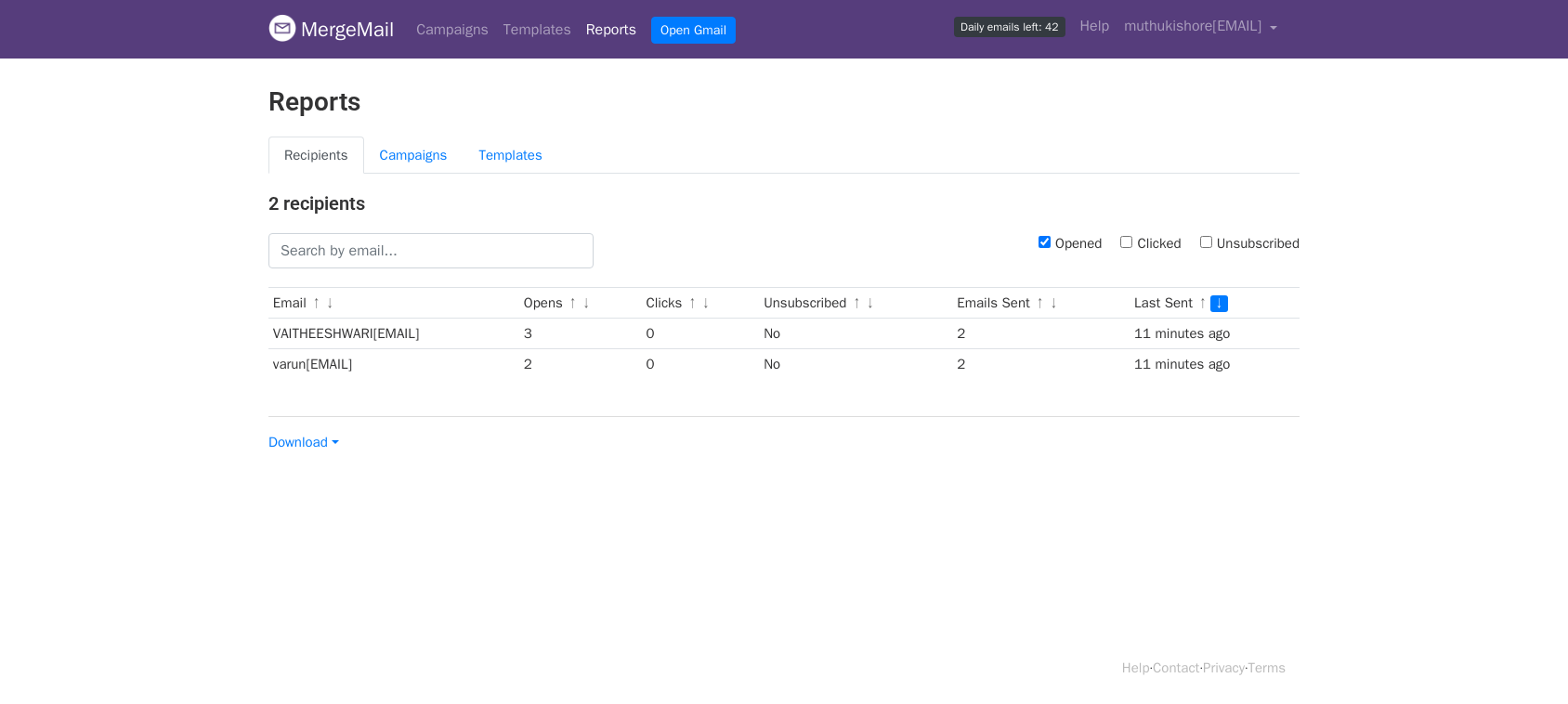 scroll, scrollTop: 0, scrollLeft: 0, axis: both 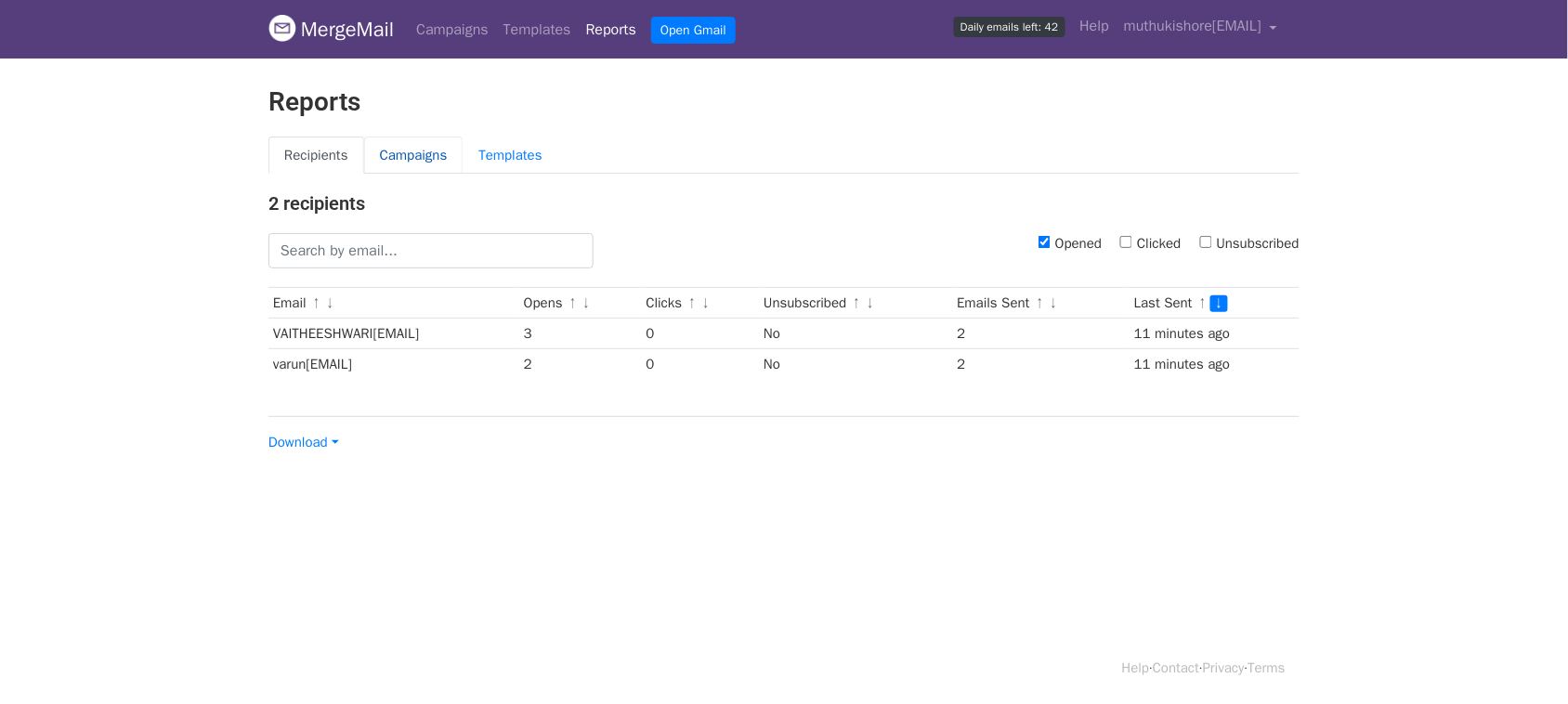 click on "Campaigns" at bounding box center [413, 155] 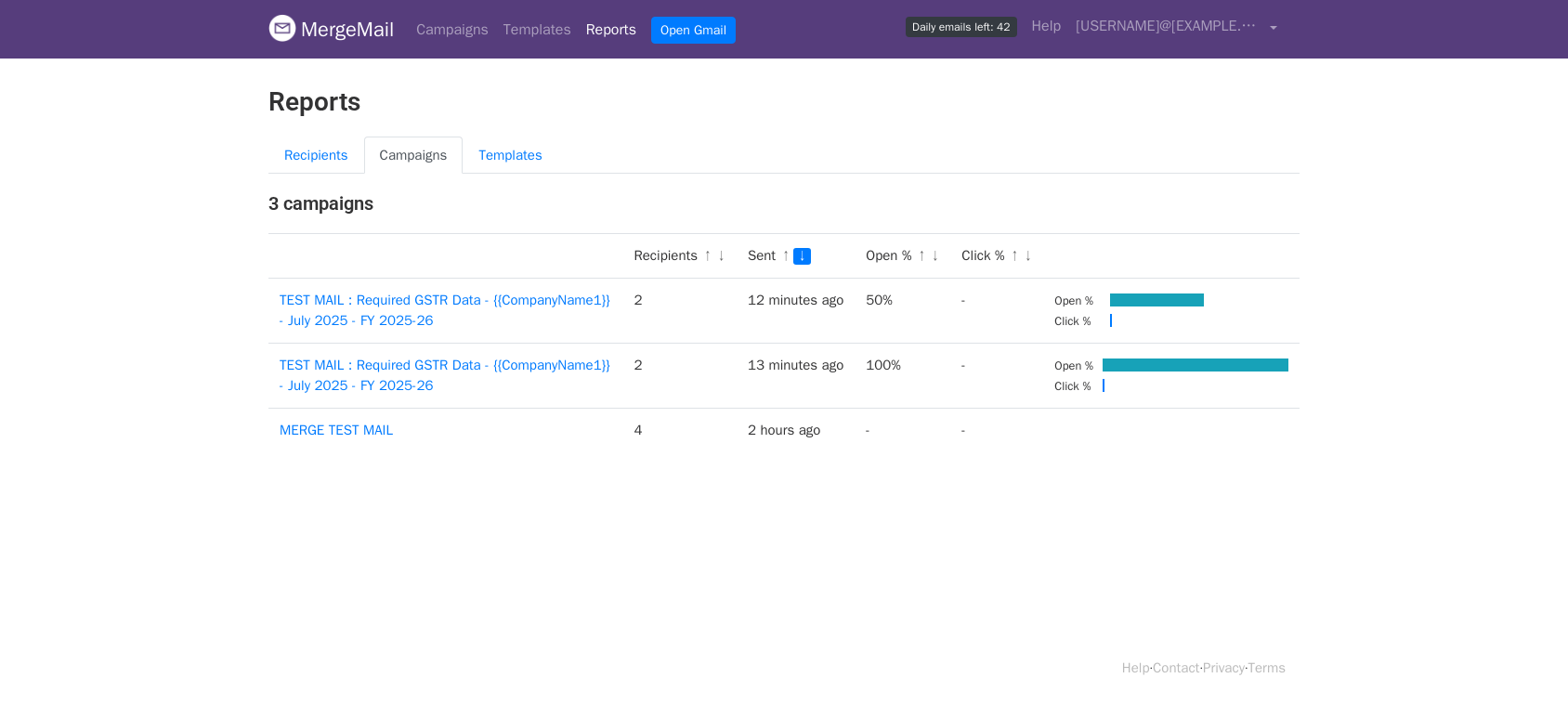 scroll, scrollTop: 0, scrollLeft: 0, axis: both 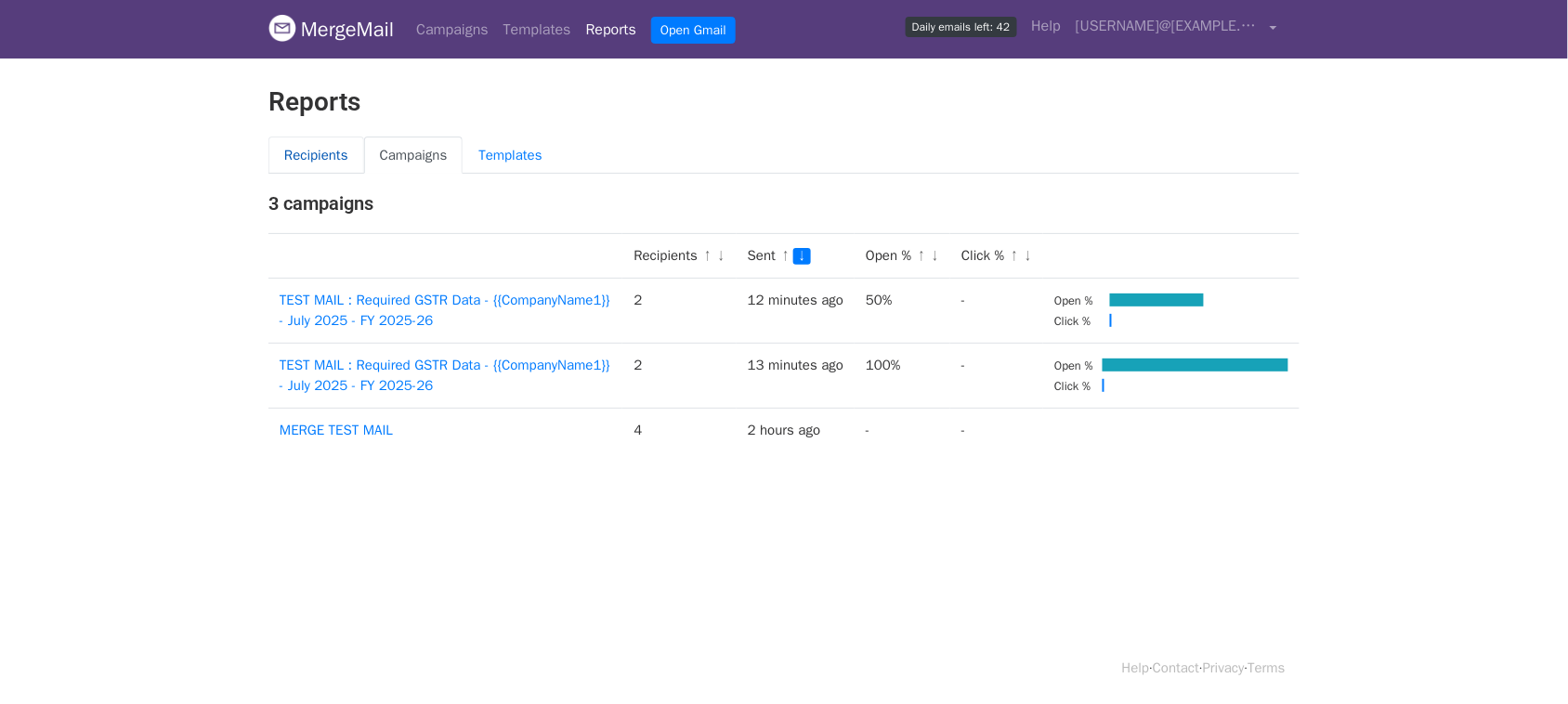 click on "Recipients" at bounding box center (316, 155) 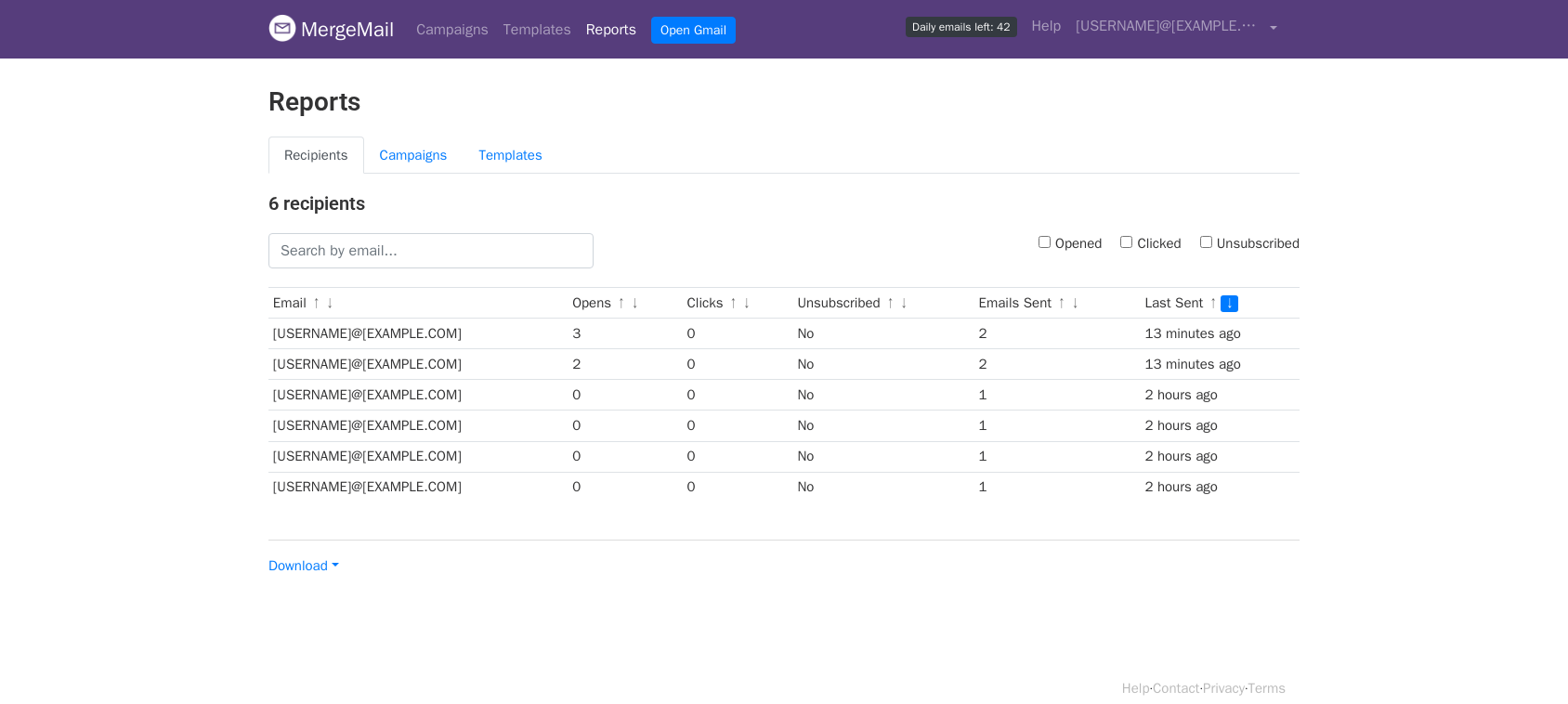 scroll, scrollTop: 0, scrollLeft: 0, axis: both 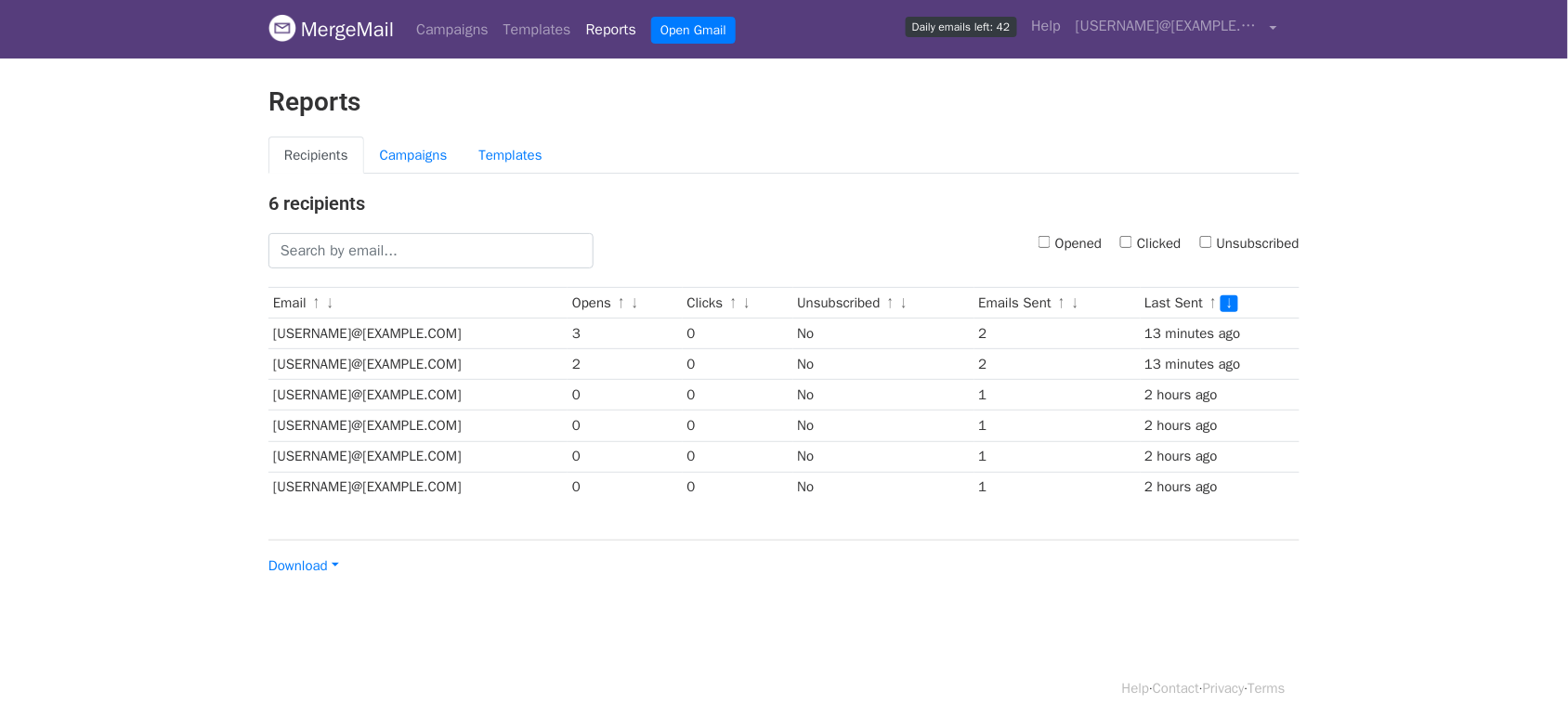 click on "Opened" at bounding box center [1044, 241] 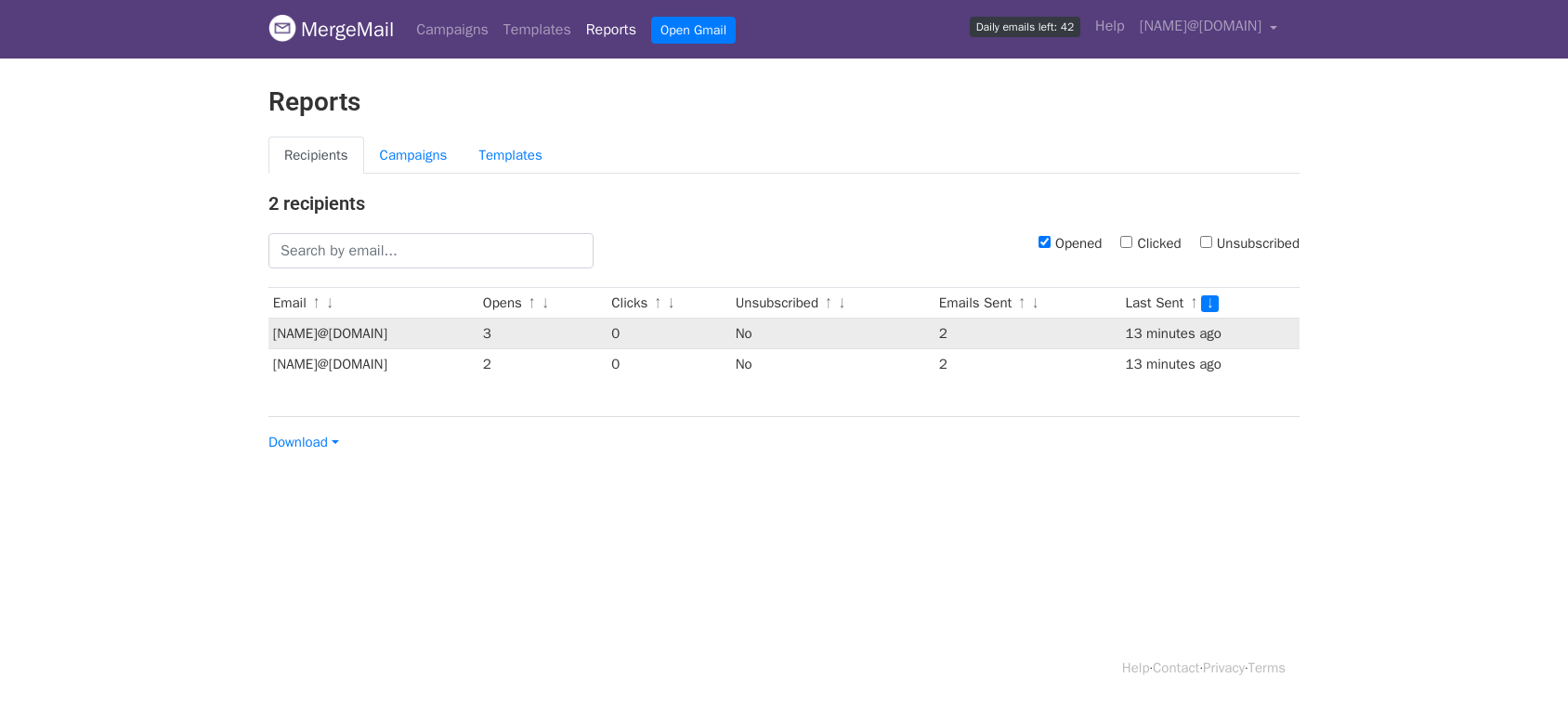 scroll, scrollTop: 0, scrollLeft: 0, axis: both 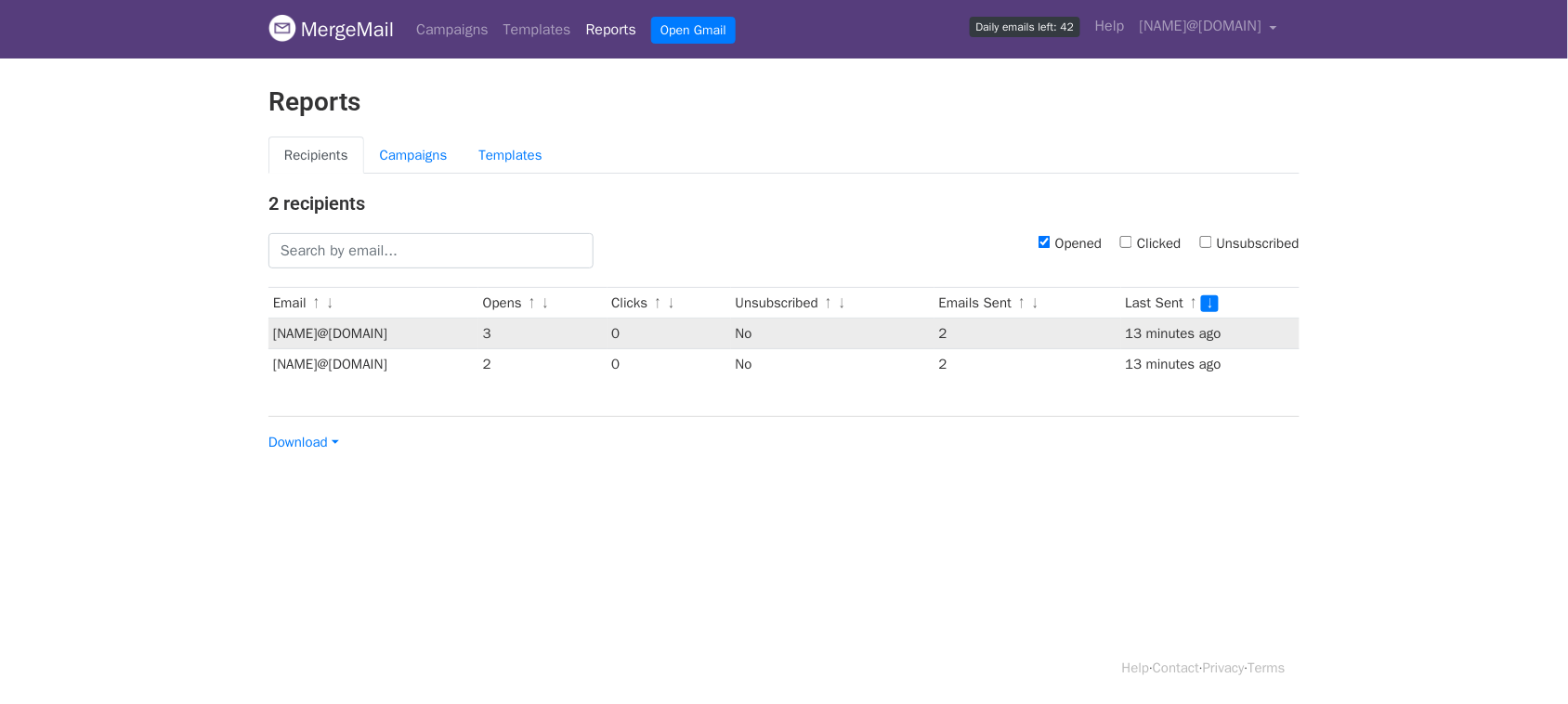 click on "0" at bounding box center [669, 333] 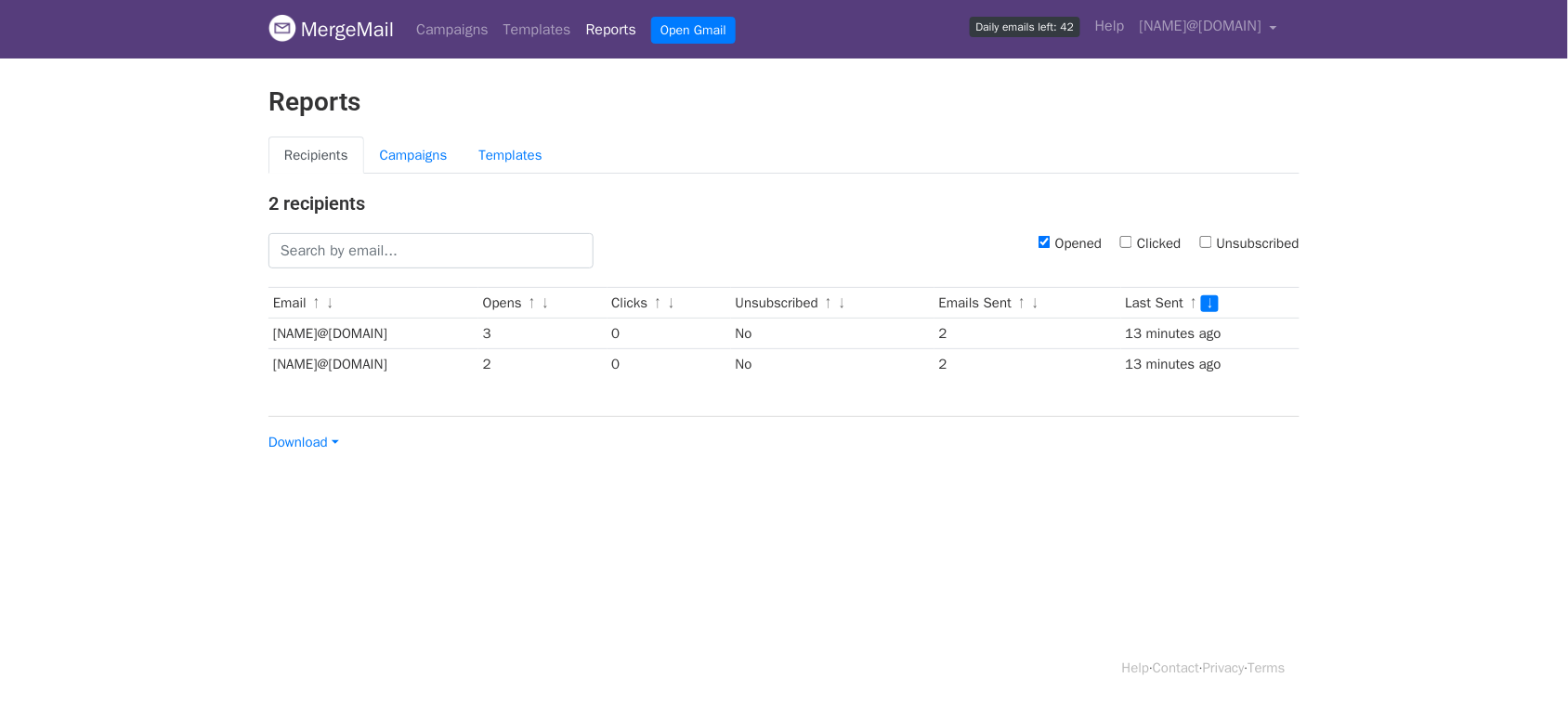 click on "Clicked" at bounding box center (1126, 241) 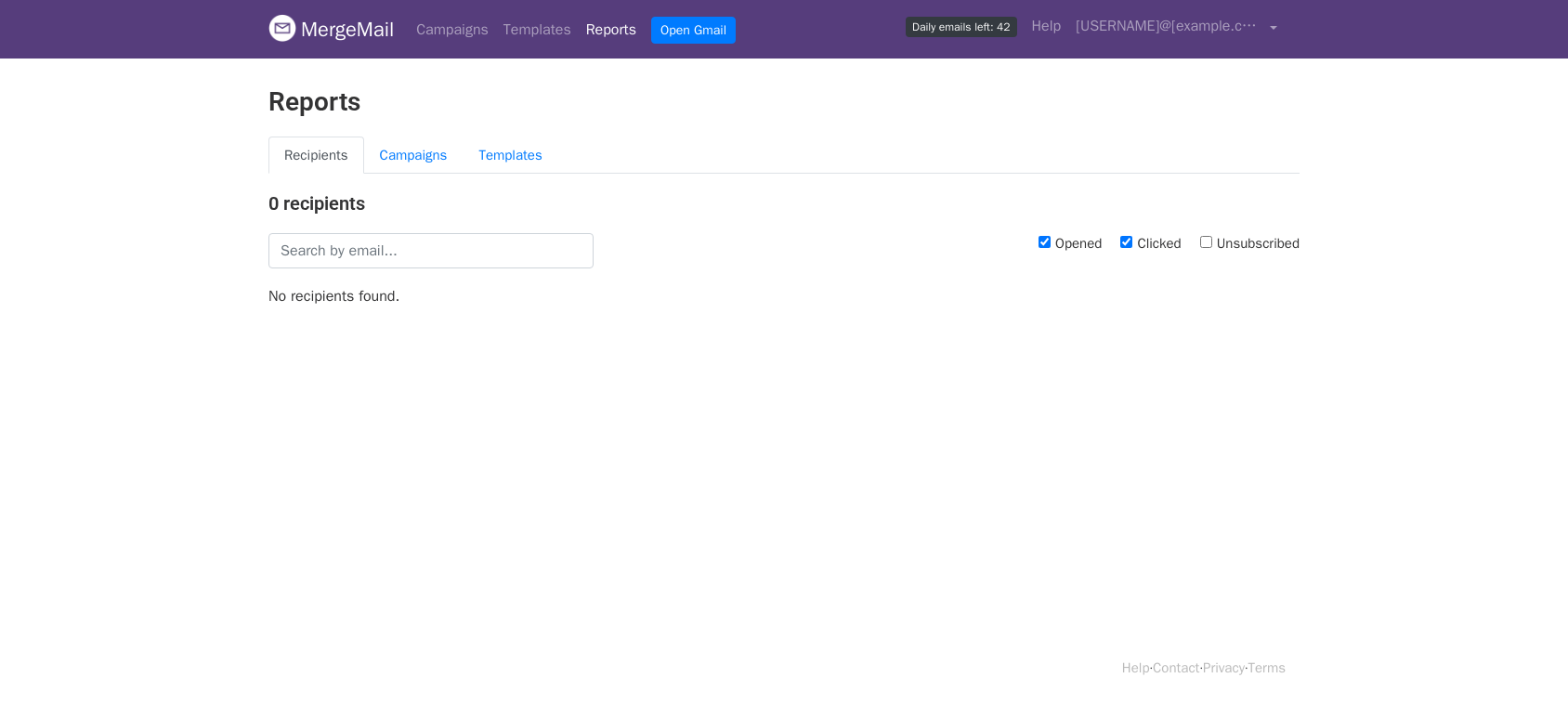 scroll, scrollTop: 0, scrollLeft: 0, axis: both 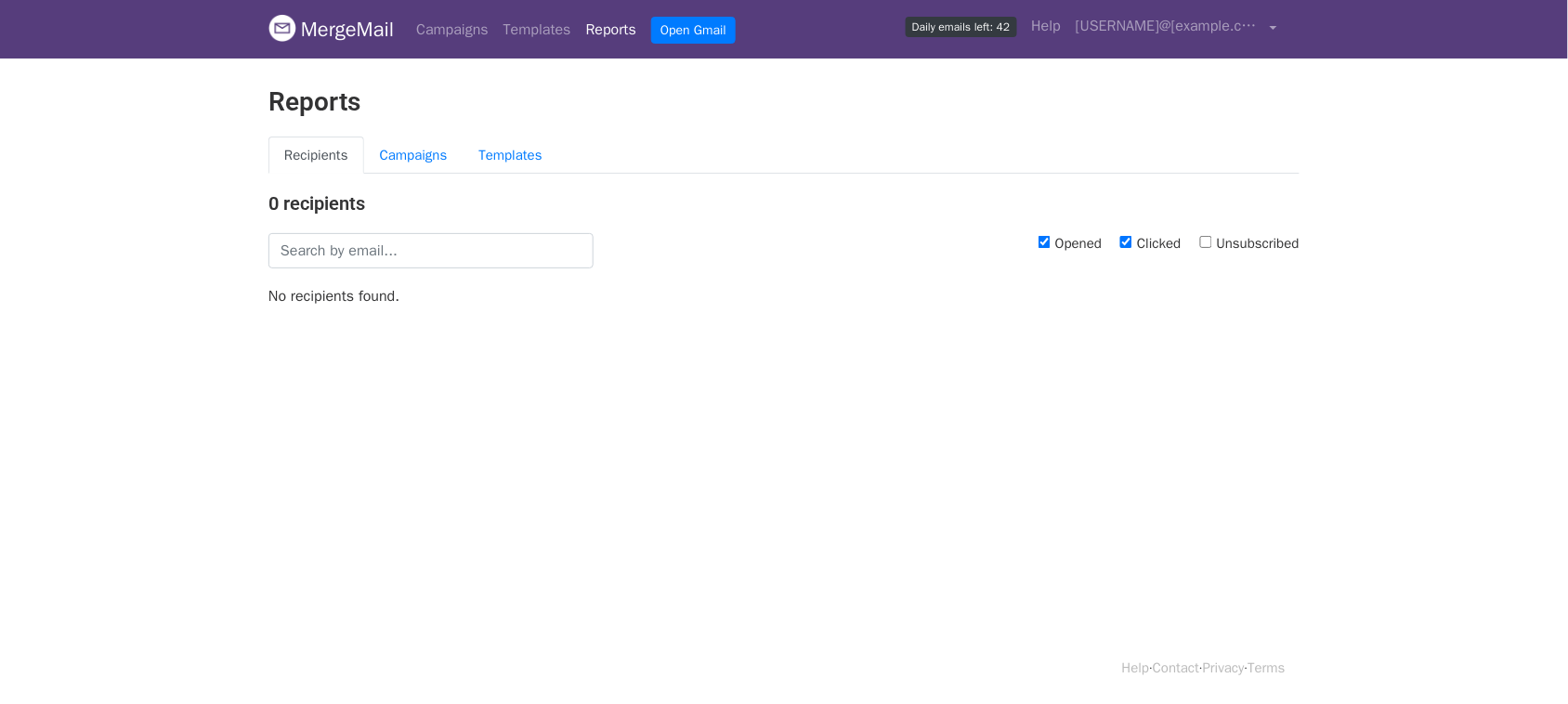 click on "Clicked" at bounding box center (1126, 241) 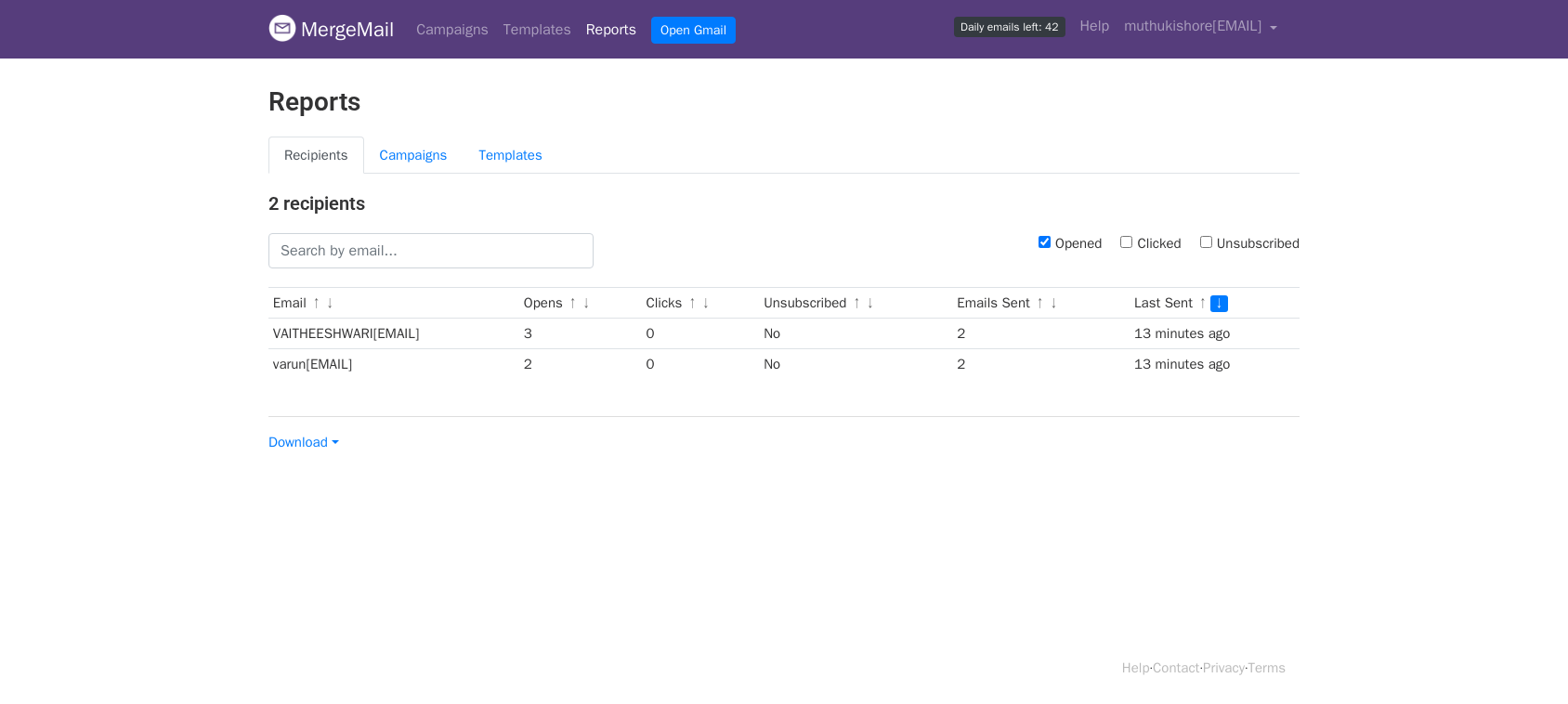 scroll, scrollTop: 0, scrollLeft: 0, axis: both 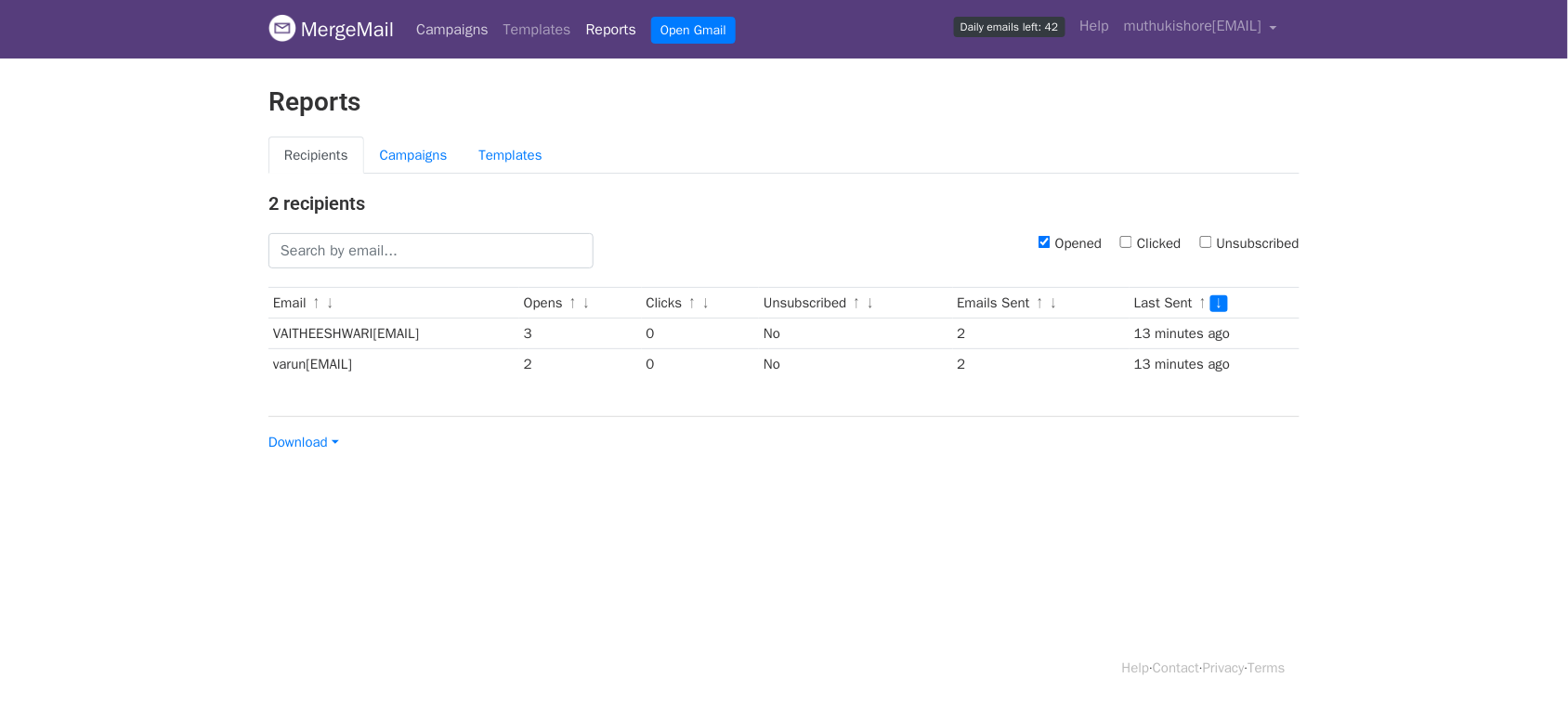 click on "Campaigns" at bounding box center [452, 30] 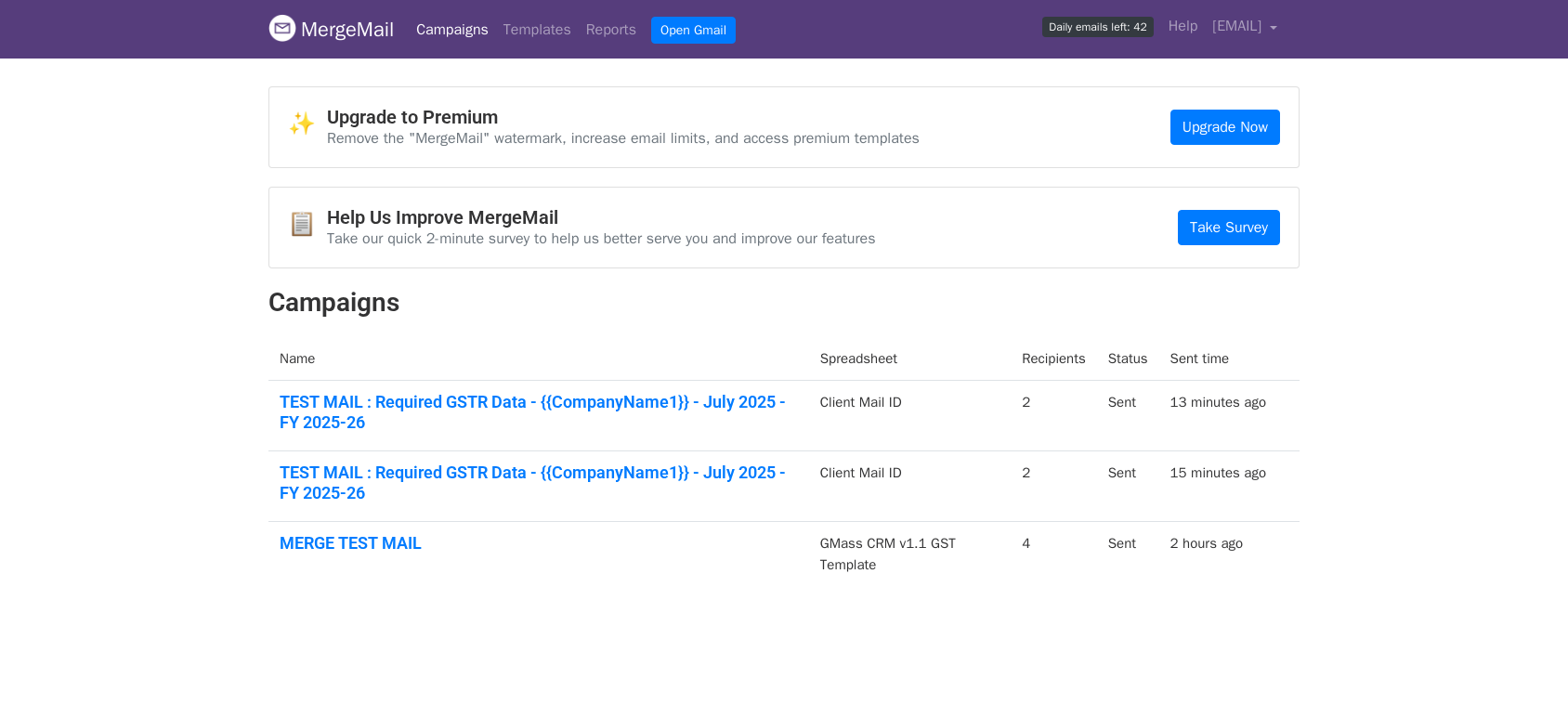 scroll, scrollTop: 0, scrollLeft: 0, axis: both 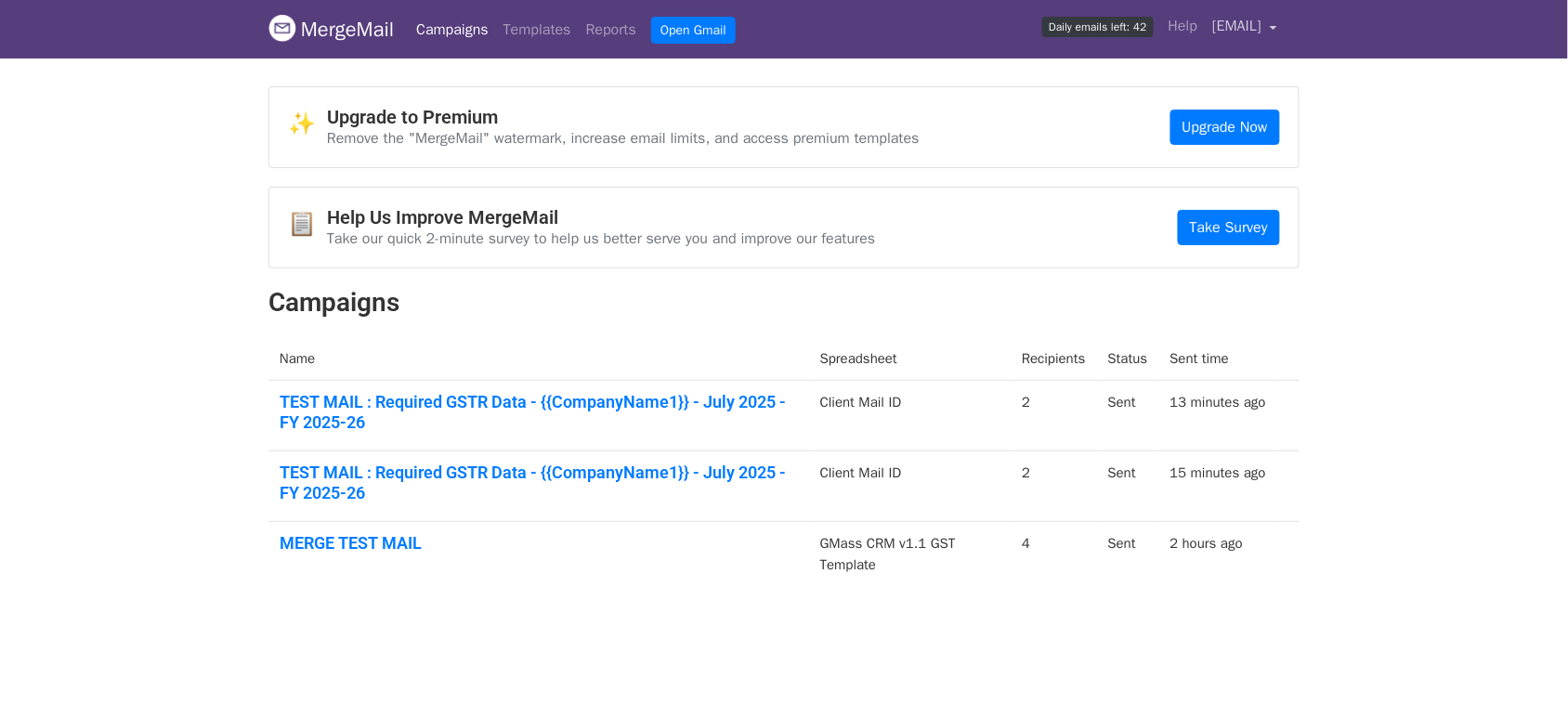 click on "[EMAIL]" at bounding box center (1236, 26) 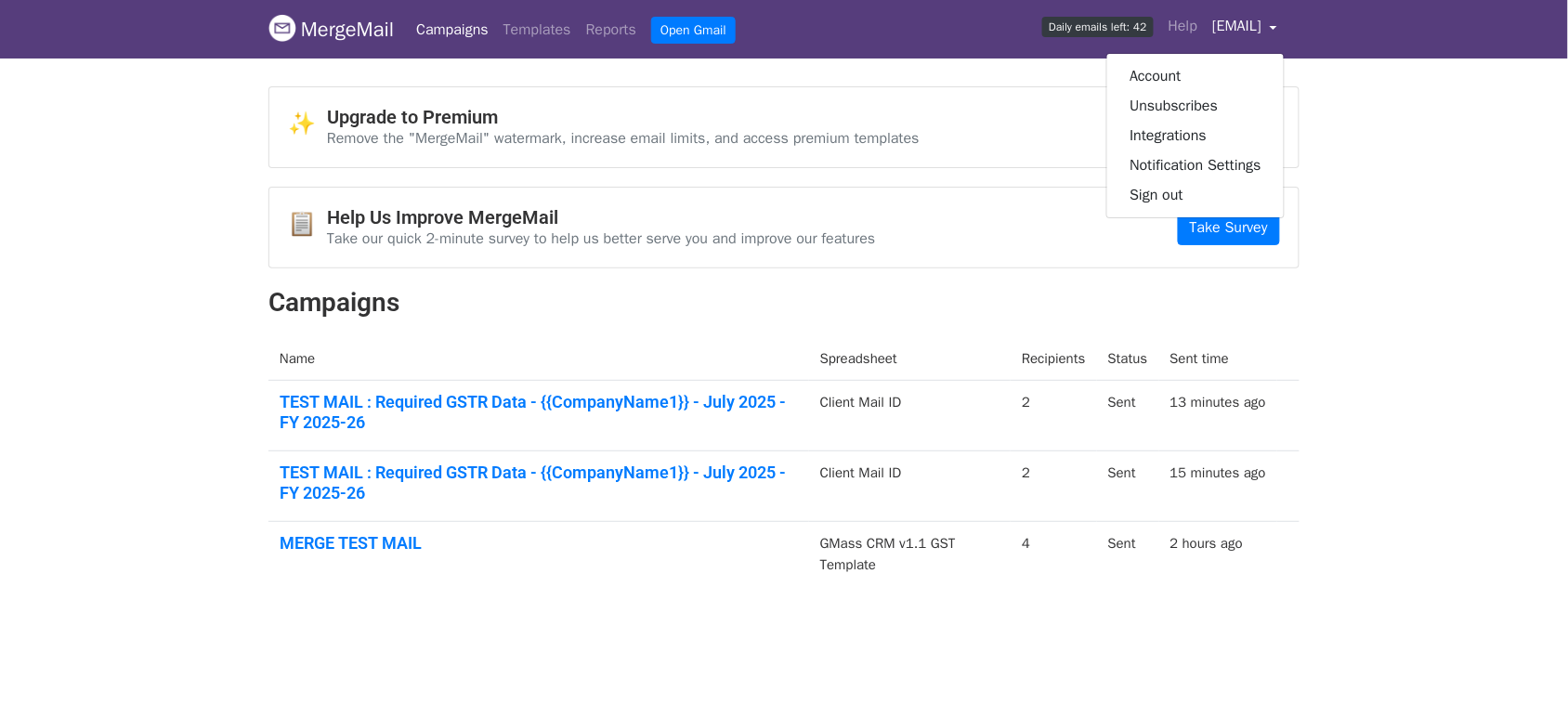 click on "MergeMail
Campaigns
Templates
Reports
Open Gmail
Daily emails left: 42
Help
[EMAIL]
Account
Unsubscribes
Integrations
Notification Settings
Sign out
New Features
You're all caught up!
Scheduled Campaigns
Schedule your emails to be sent later.
Read more
Account Reports
View reports across all of your campaigns to find highly-engaged recipients and to see which templates and campaigns have the most clicks and opens.
Read more
View my reports
Template Editor
Create beautiful emails using our powerful template editor.
Read more
View my templates
✨
Upgrade to Premium
Remove the "MergeMail" watermark, increase email limits, and access premium templates
Upgrade Now
📋
Help Us Improve MergeMail
Take Survey
Campaigns
Name" at bounding box center (784, 337) 